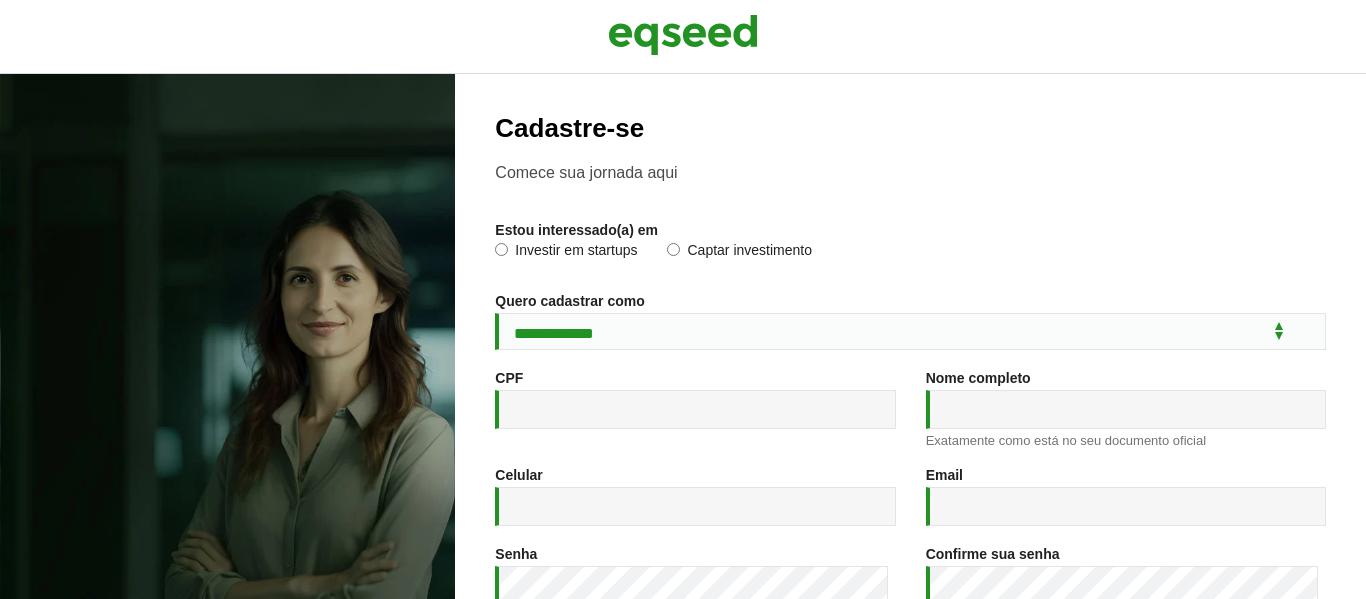 scroll, scrollTop: 0, scrollLeft: 0, axis: both 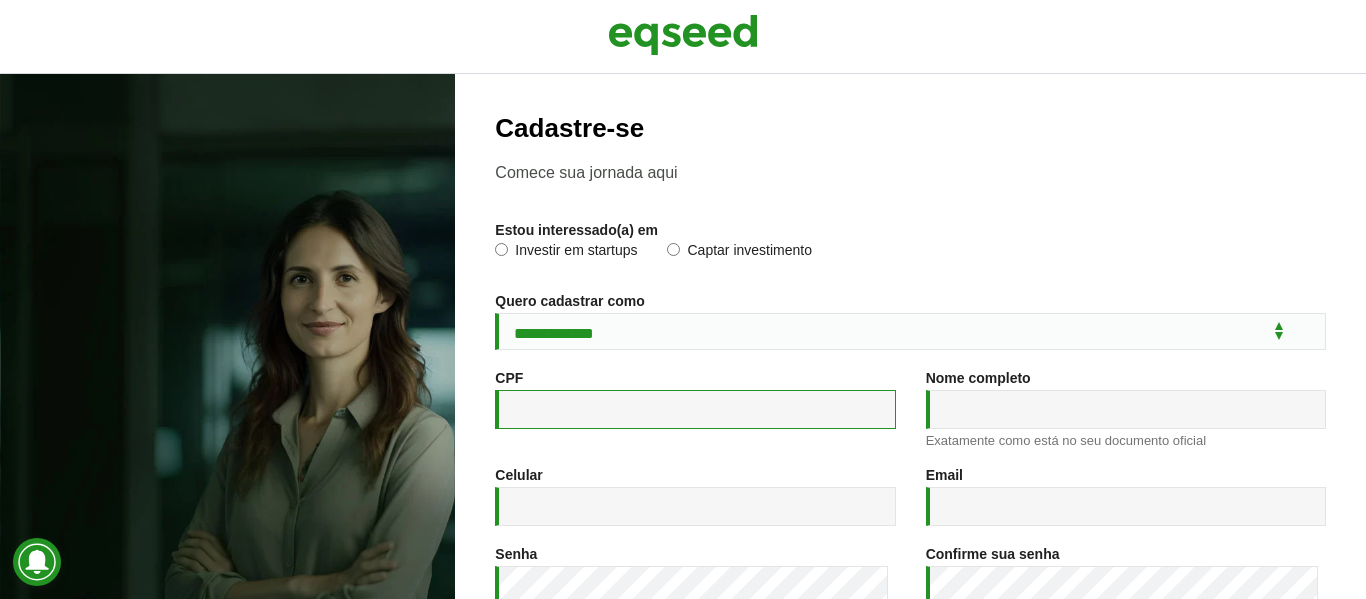 click on "CPF  *" at bounding box center (695, 409) 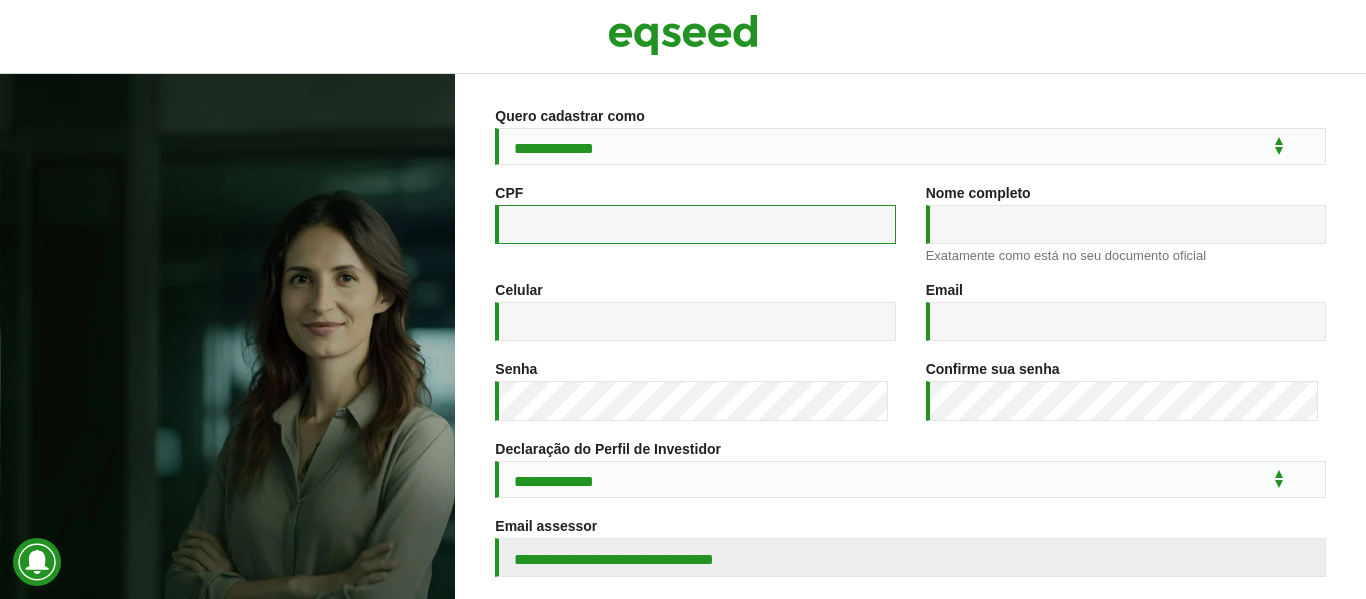 scroll, scrollTop: 311, scrollLeft: 0, axis: vertical 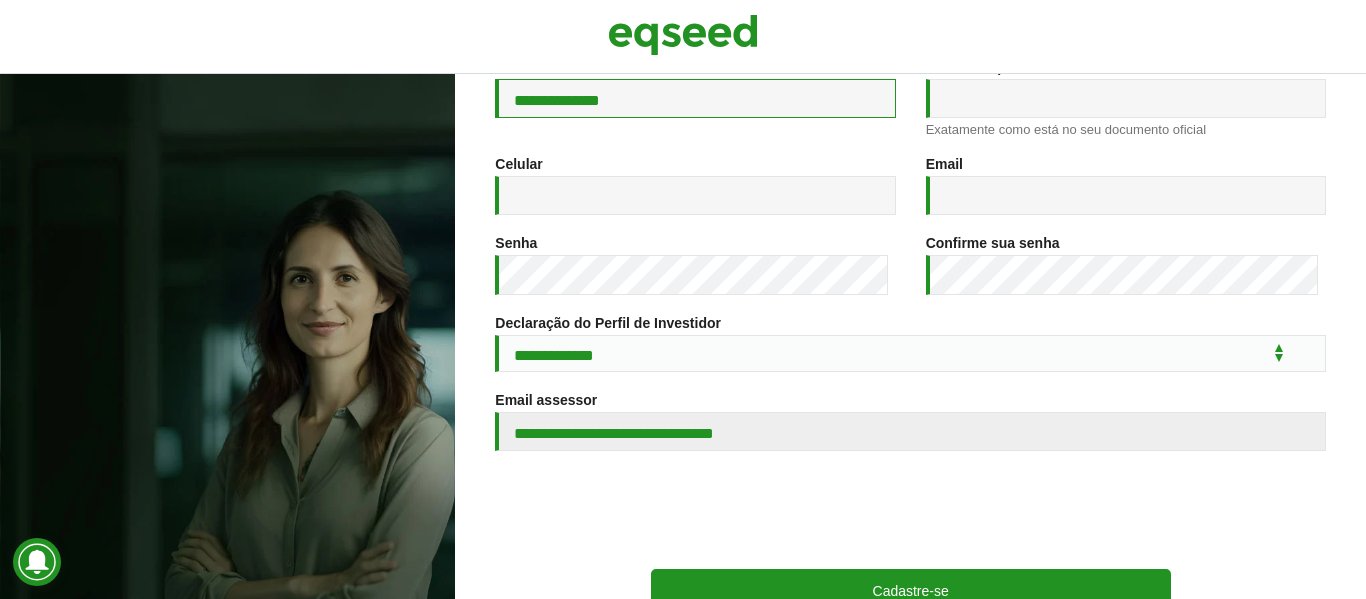 type on "**********" 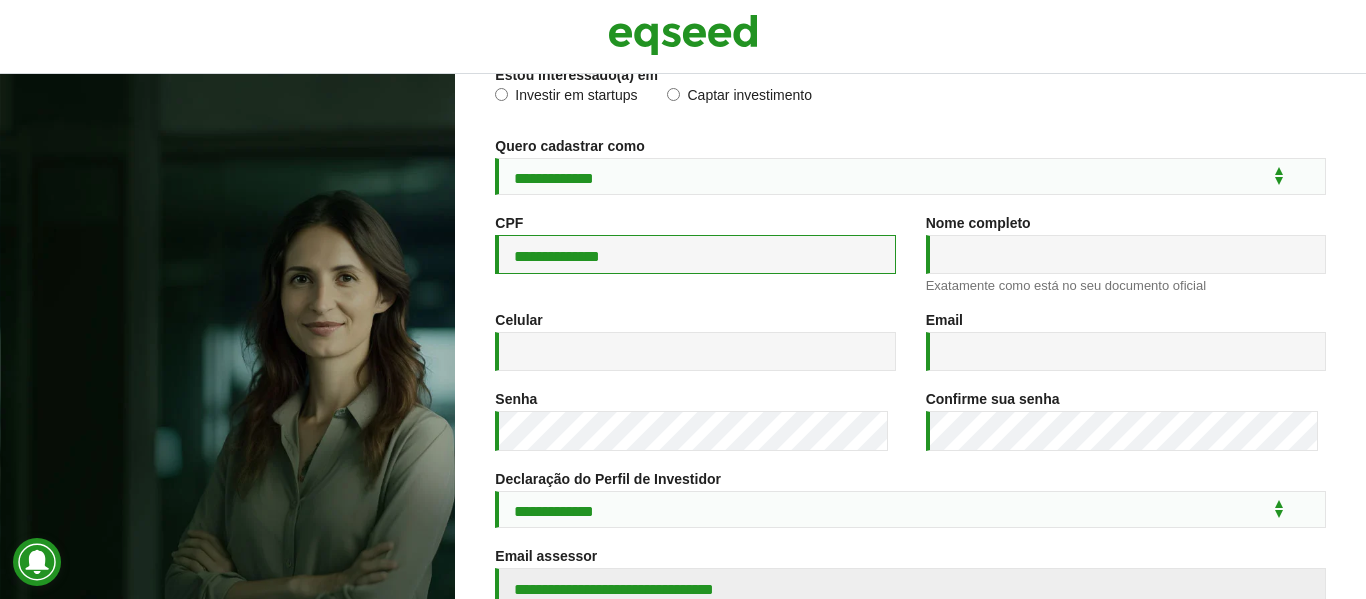 scroll, scrollTop: 147, scrollLeft: 0, axis: vertical 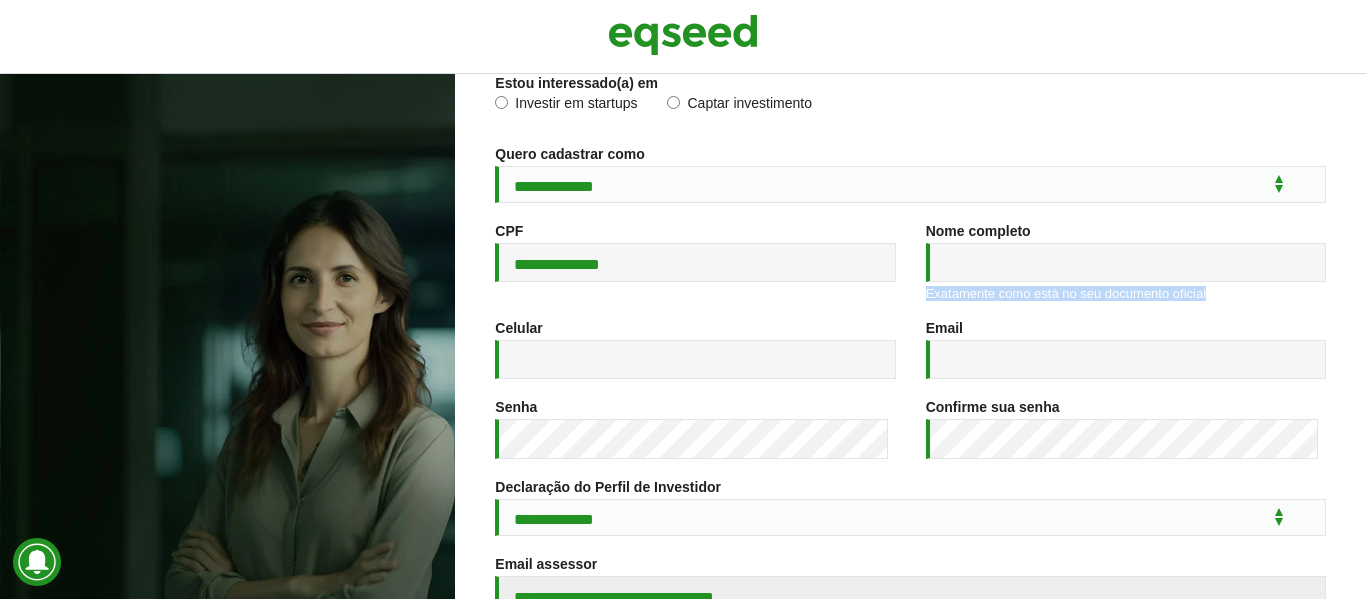 drag, startPoint x: 1340, startPoint y: 238, endPoint x: 1336, endPoint y: 290, distance: 52.153618 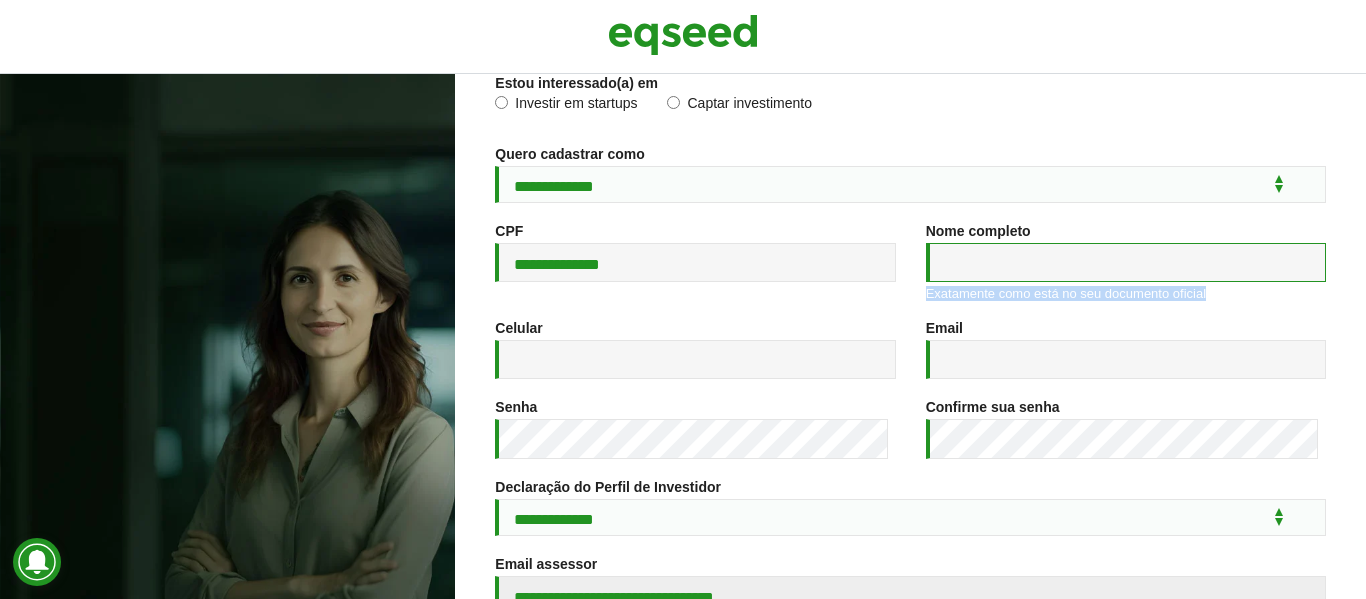 click on "Nome completo  *" at bounding box center [1126, 262] 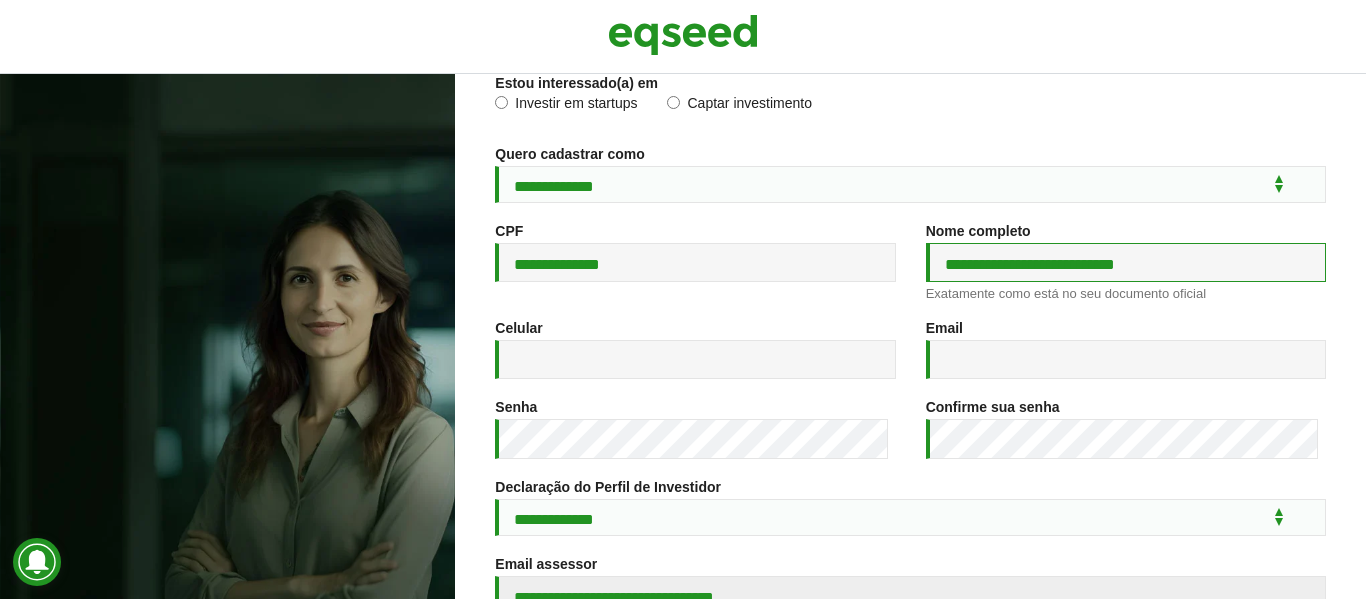 type on "**********" 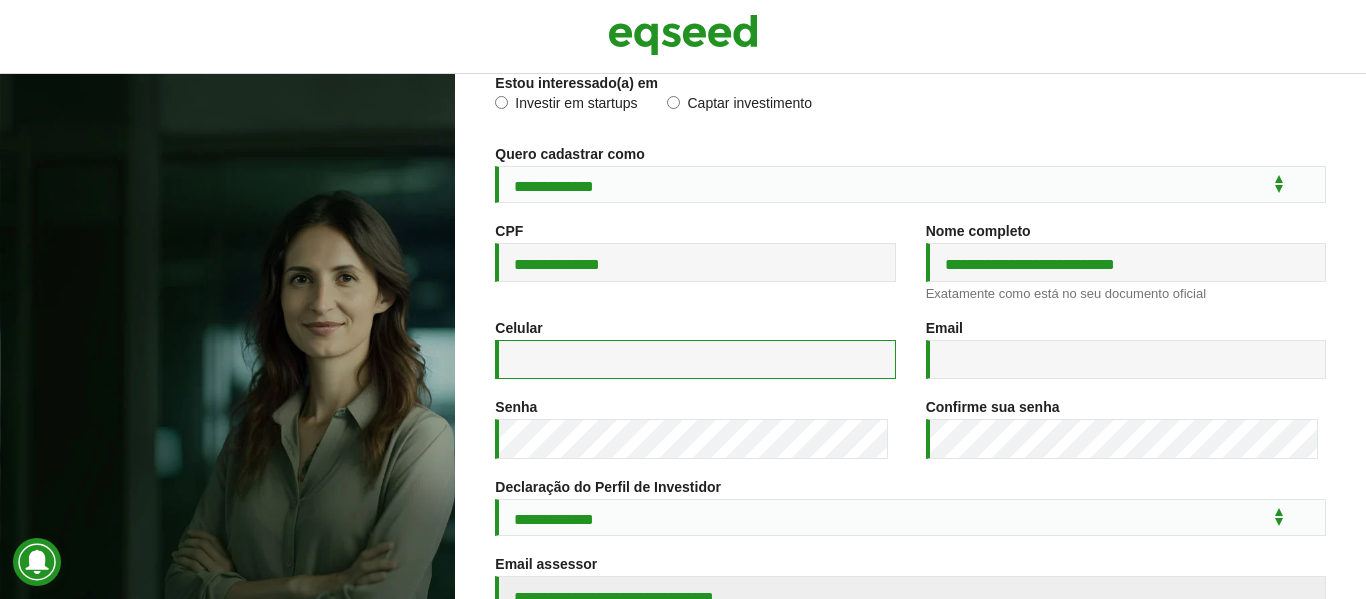 click on "Celular  *" at bounding box center (695, 359) 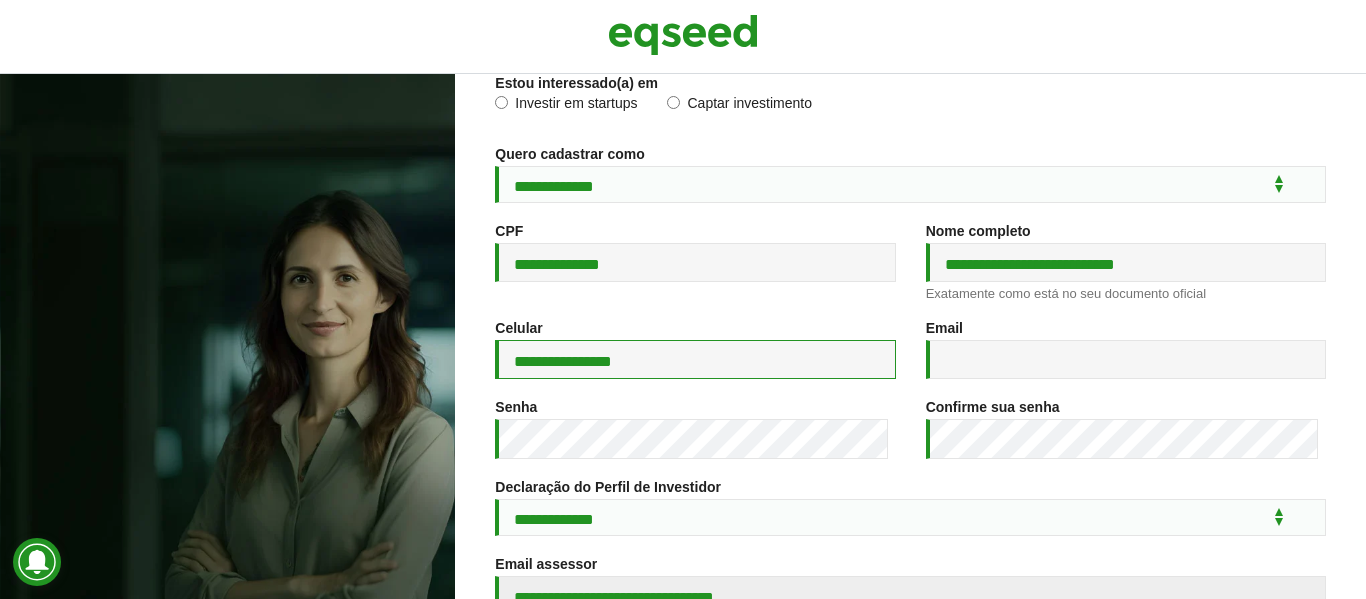 type on "**********" 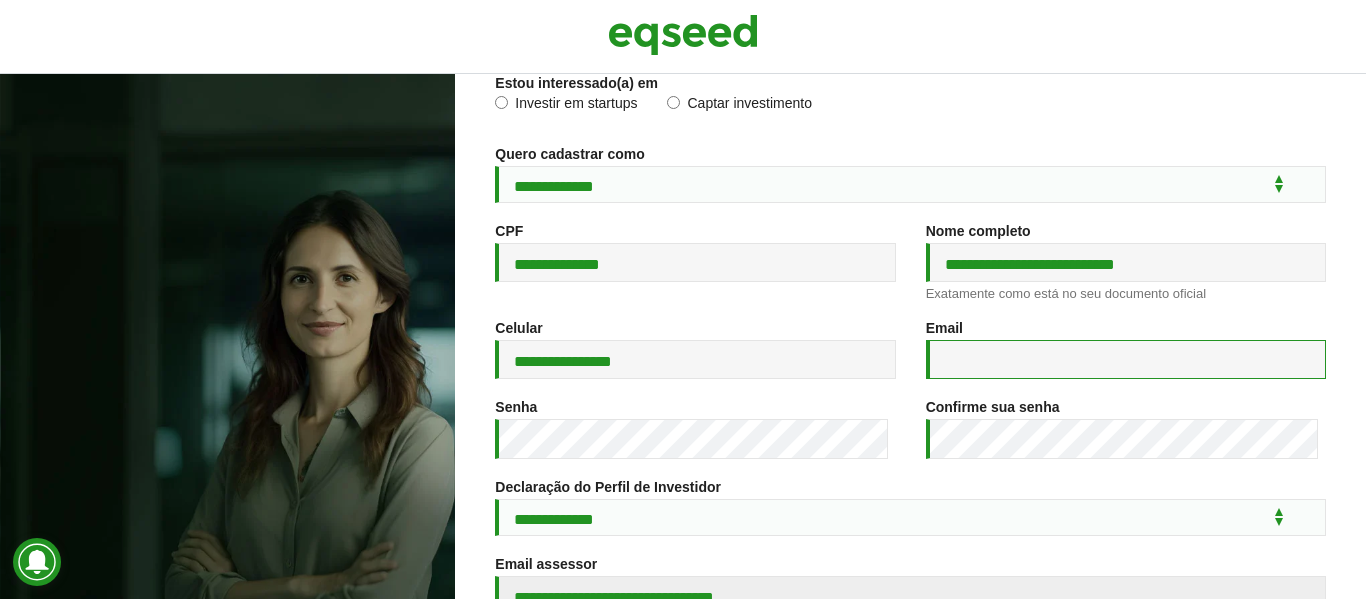 click on "Email  *" at bounding box center (1126, 359) 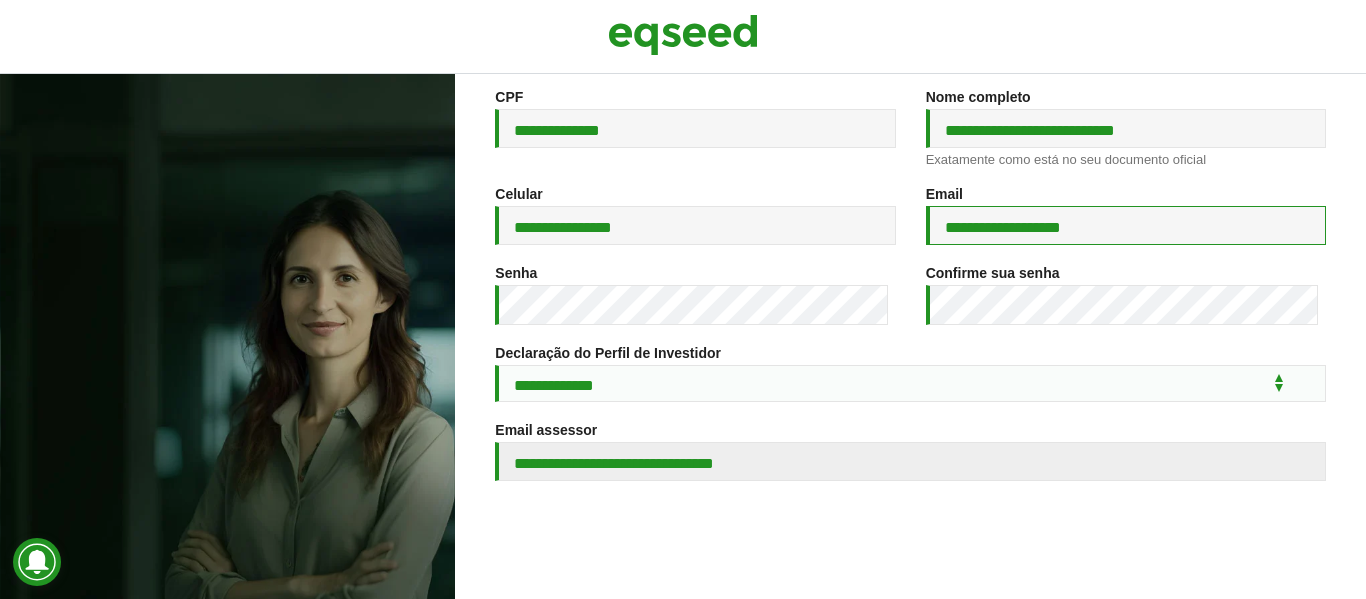 scroll, scrollTop: 346, scrollLeft: 0, axis: vertical 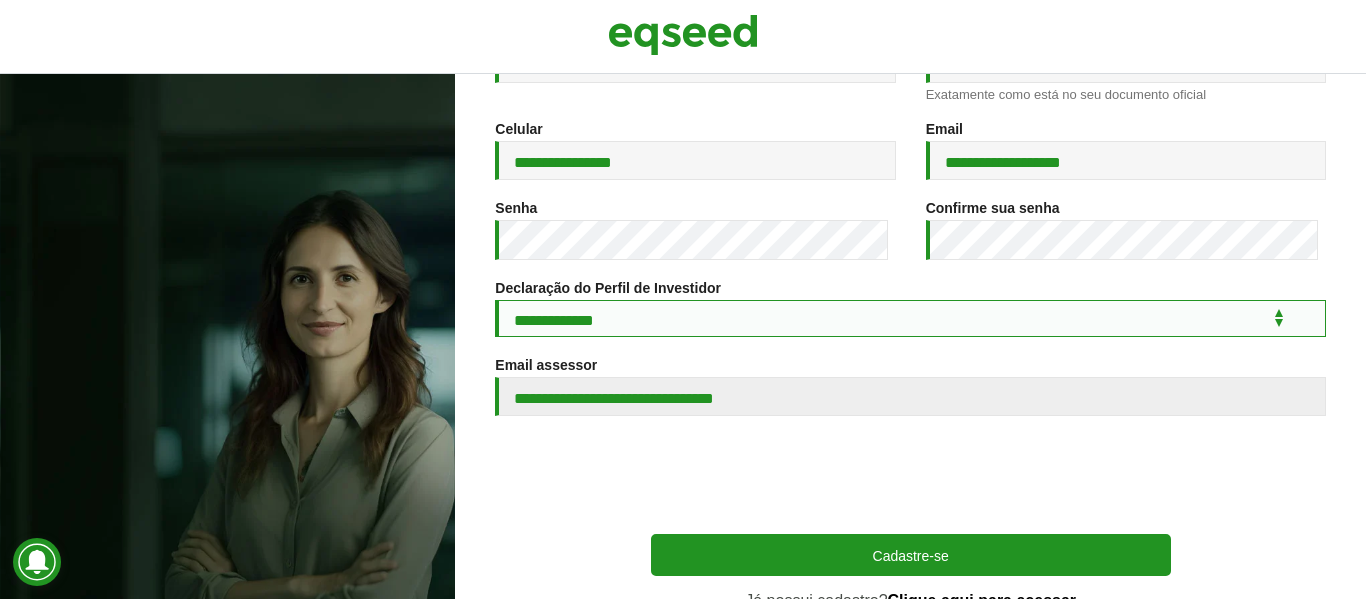 click on "**********" at bounding box center (910, 318) 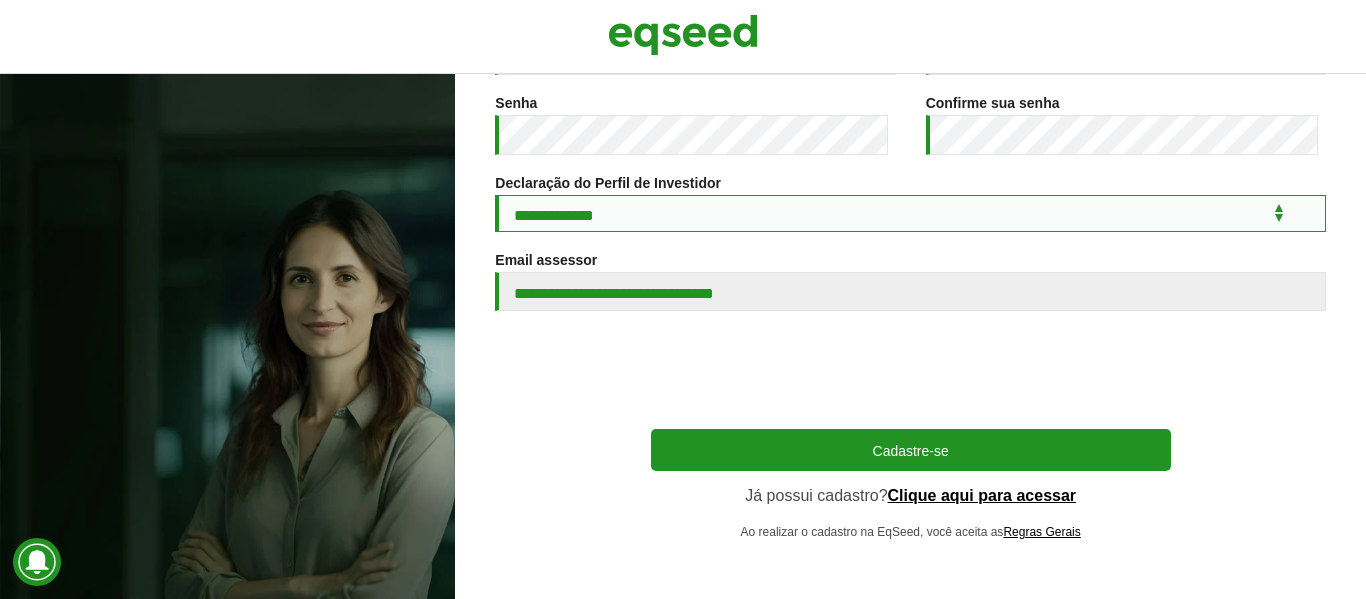 scroll, scrollTop: 458, scrollLeft: 0, axis: vertical 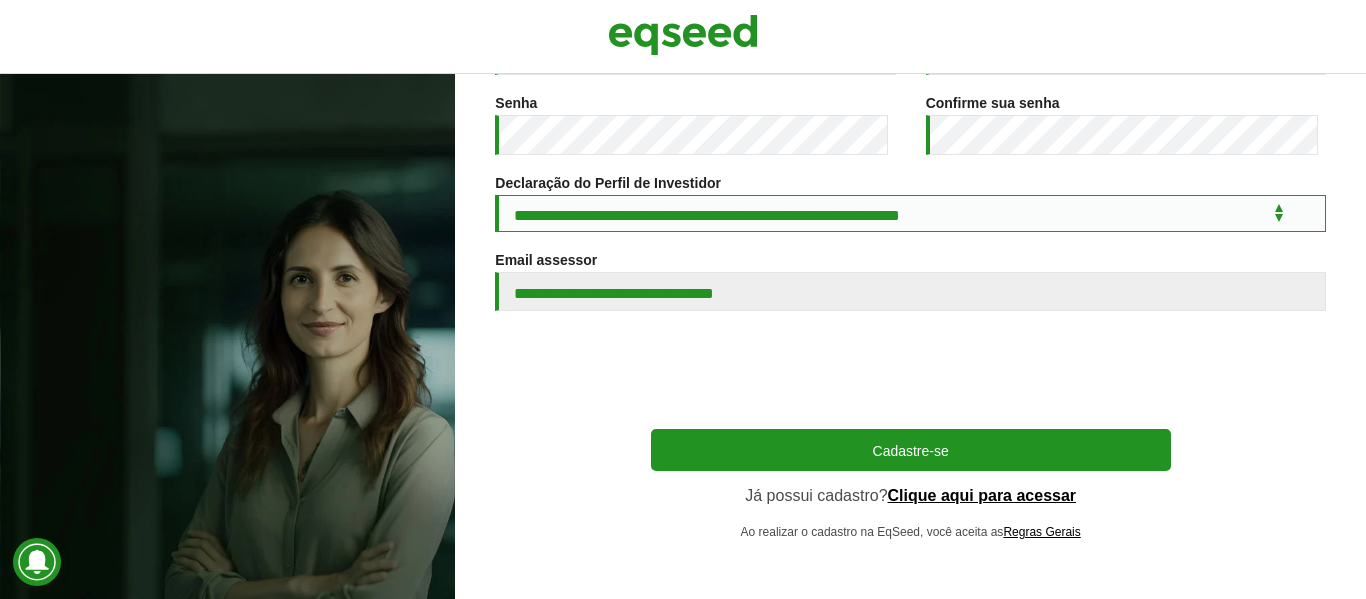 click on "**********" at bounding box center [910, 213] 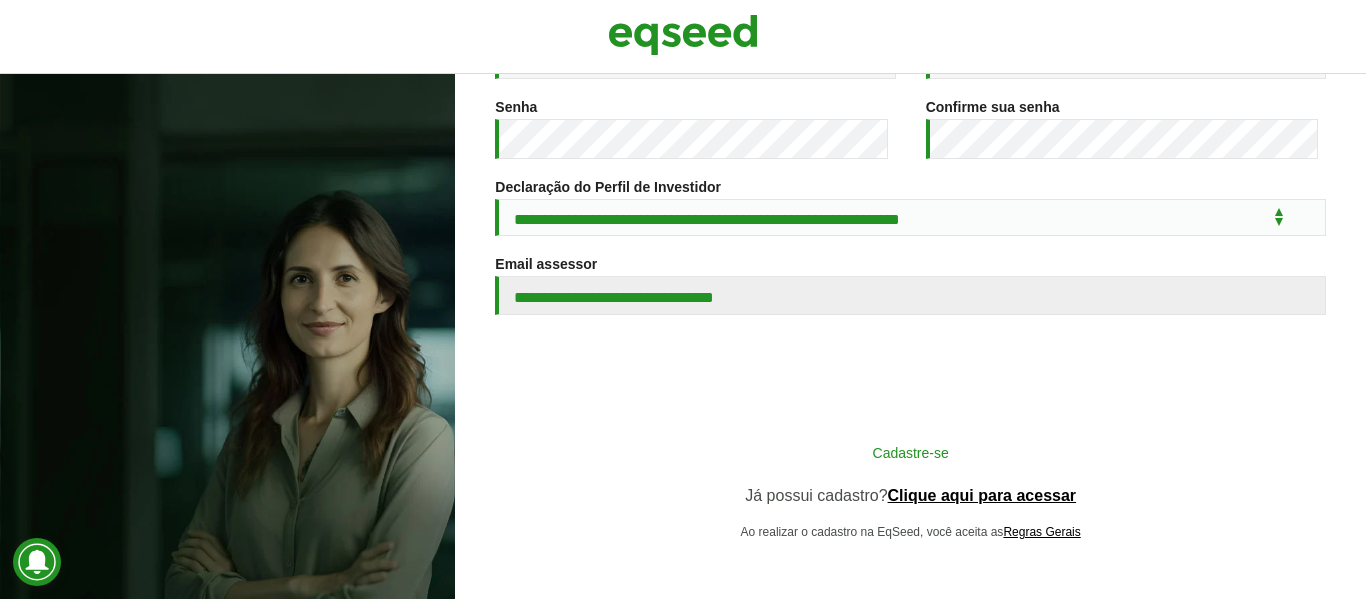 scroll, scrollTop: 454, scrollLeft: 0, axis: vertical 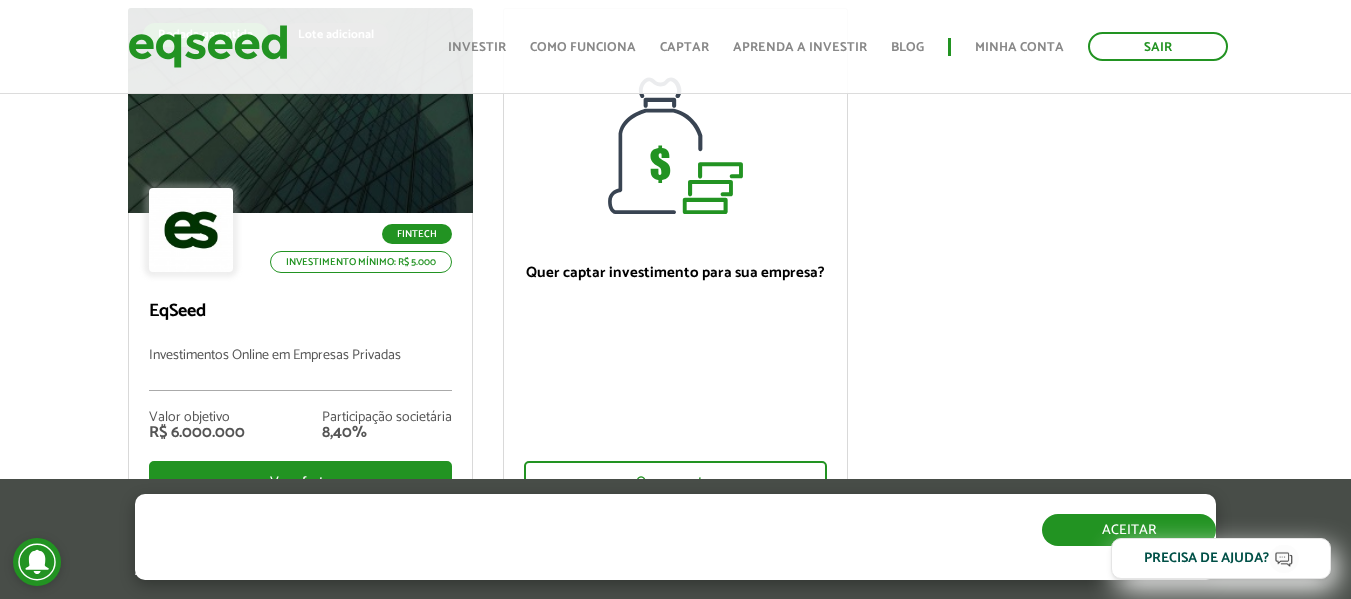click on "Aceitar" at bounding box center [1129, 530] 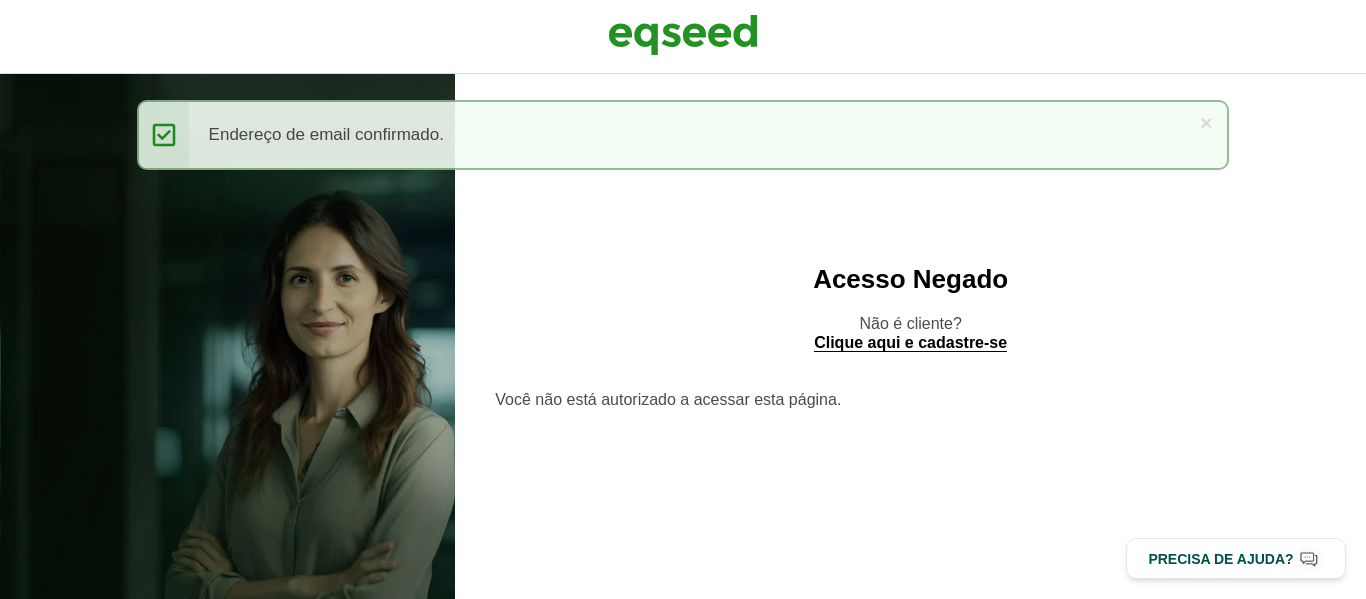 scroll, scrollTop: 0, scrollLeft: 0, axis: both 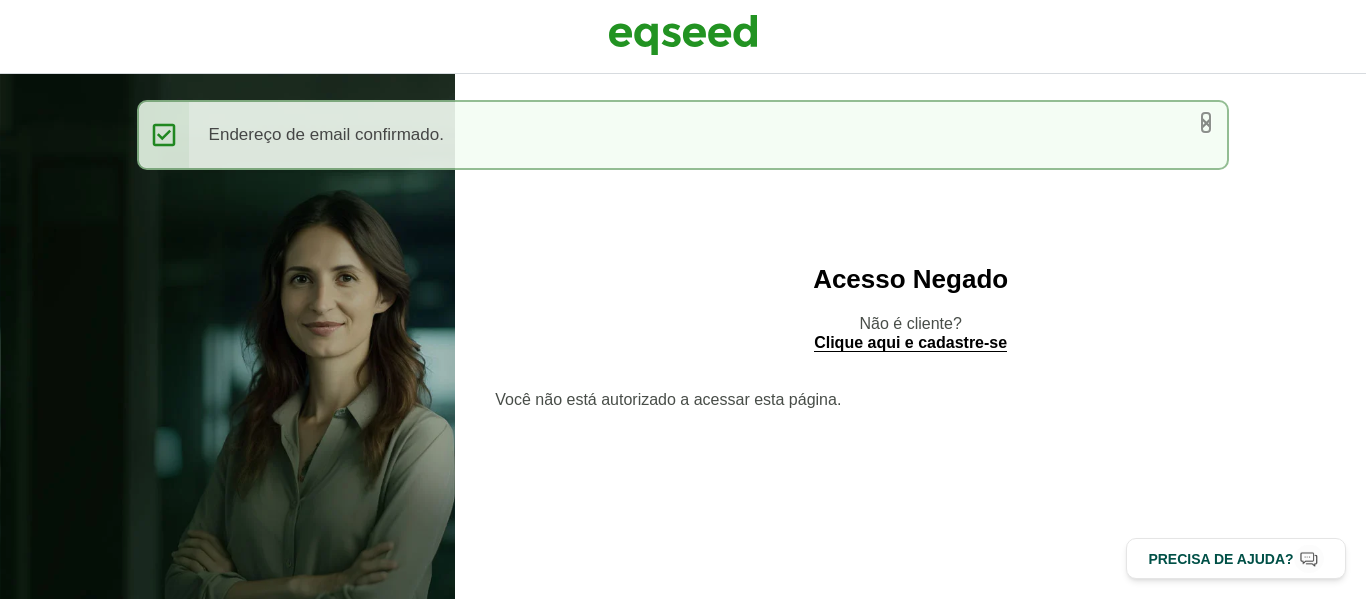 click on "×" at bounding box center [1206, 122] 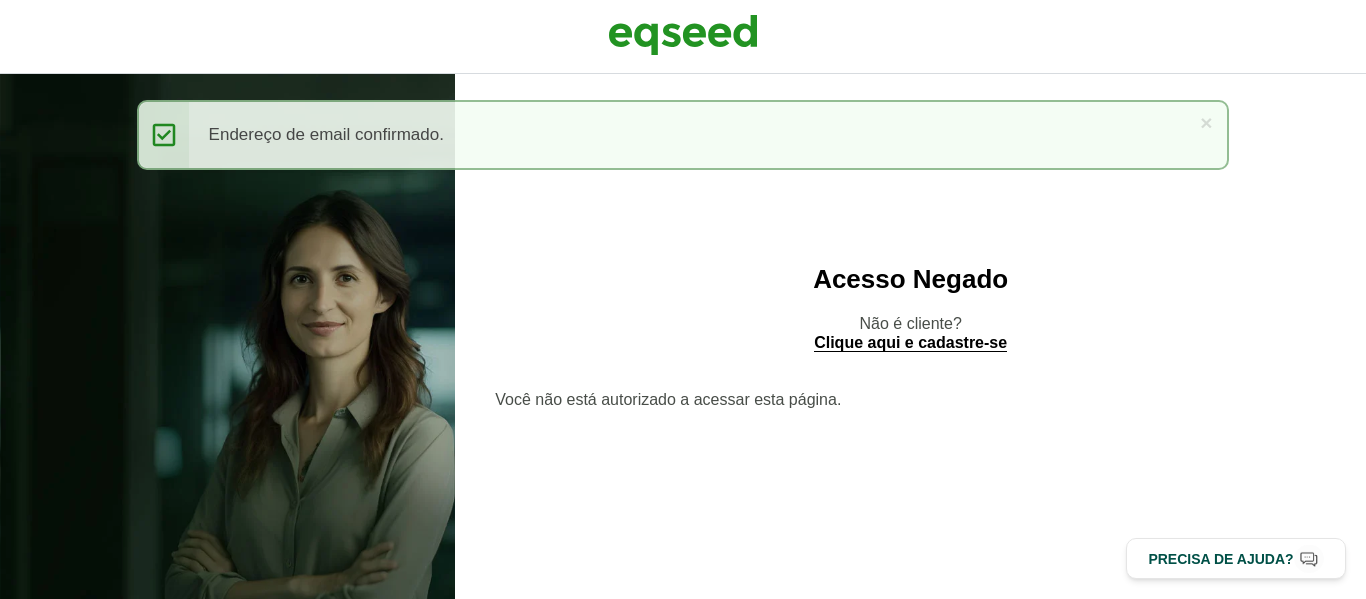 scroll, scrollTop: 0, scrollLeft: 0, axis: both 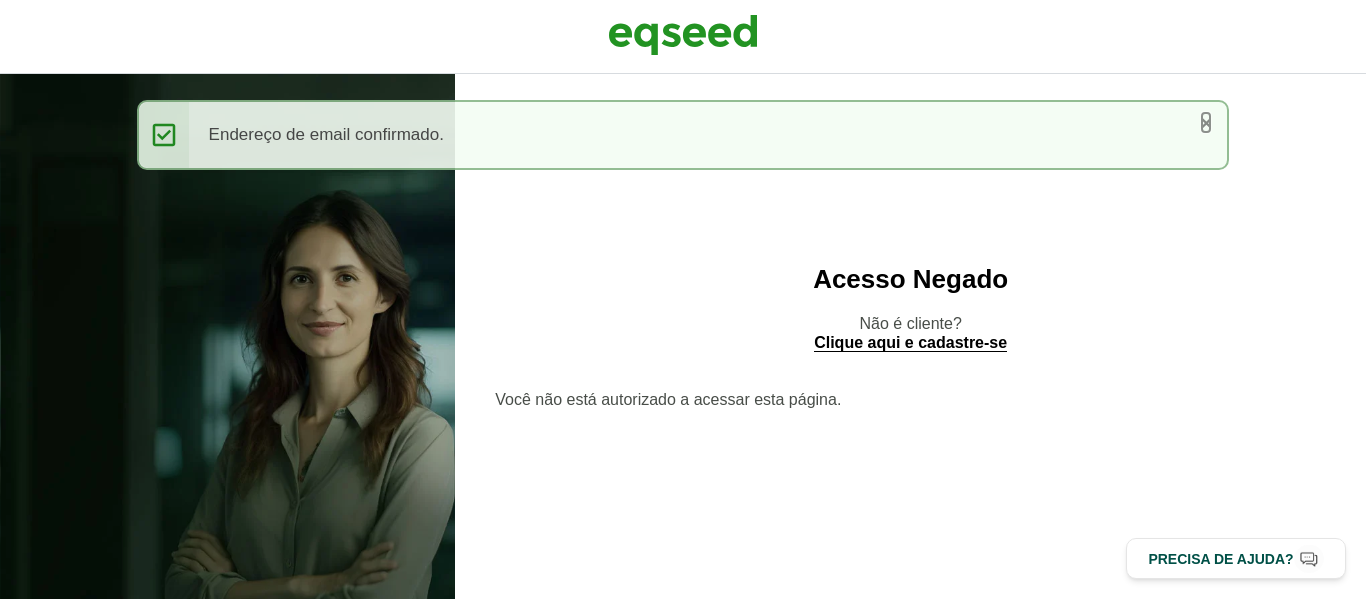 click on "×" at bounding box center (1206, 122) 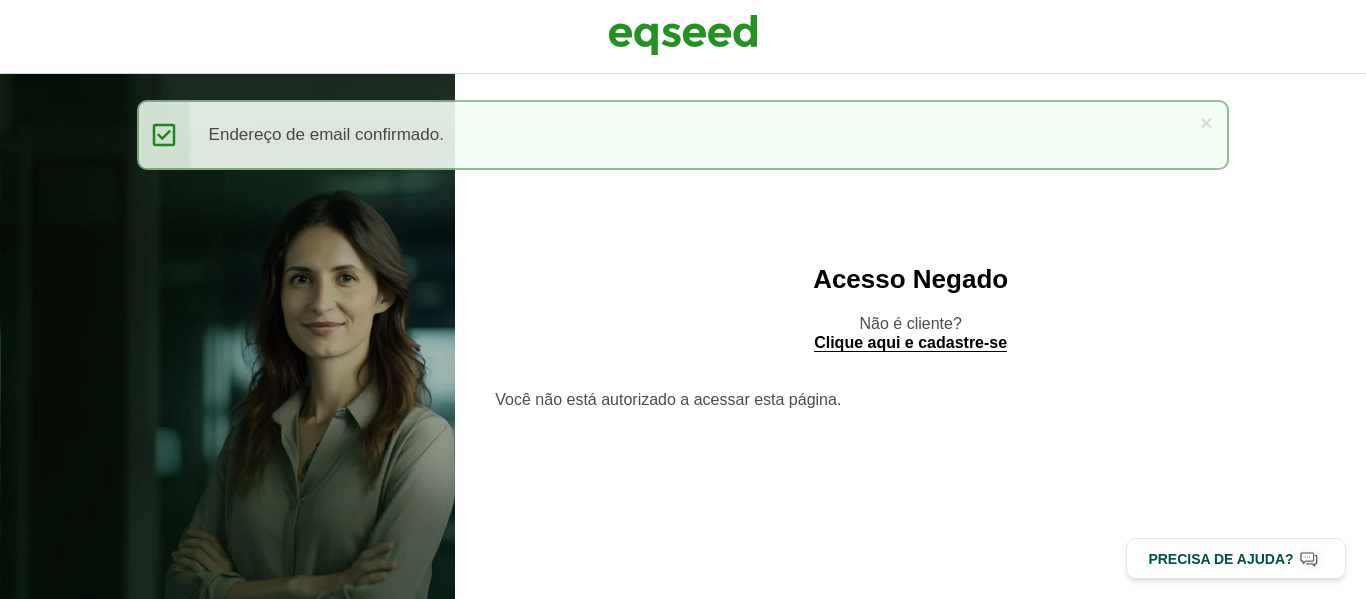 scroll, scrollTop: 0, scrollLeft: 0, axis: both 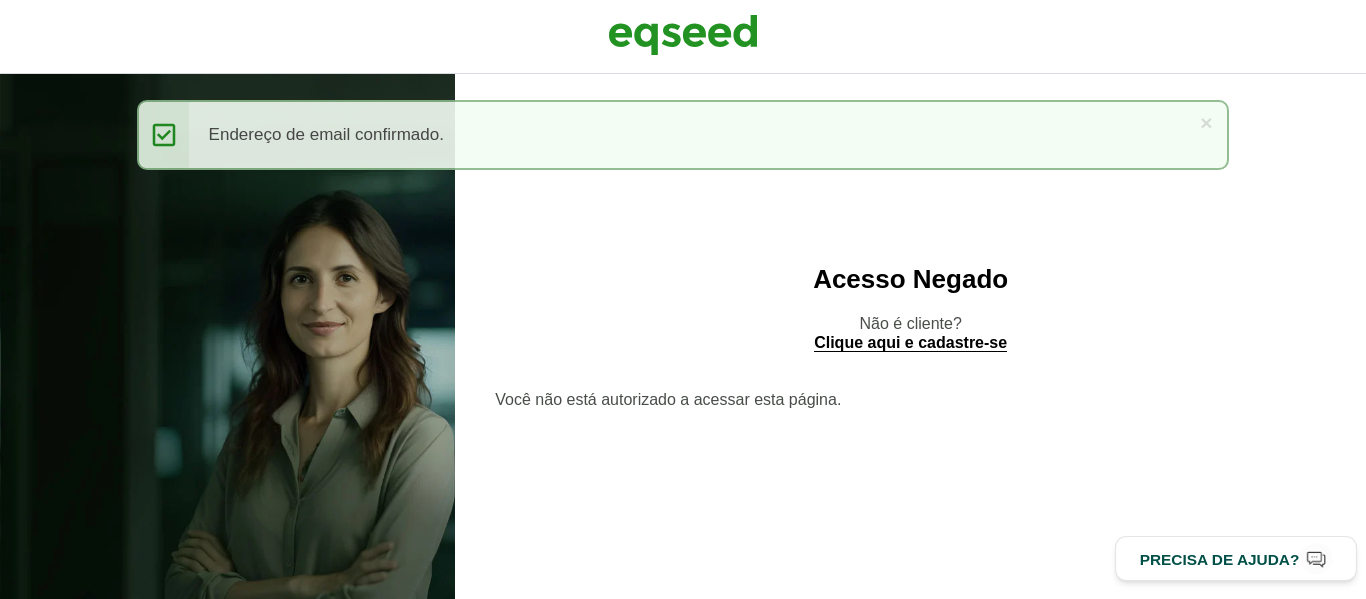 click on "Precisa de ajuda?" at bounding box center [1220, 558] 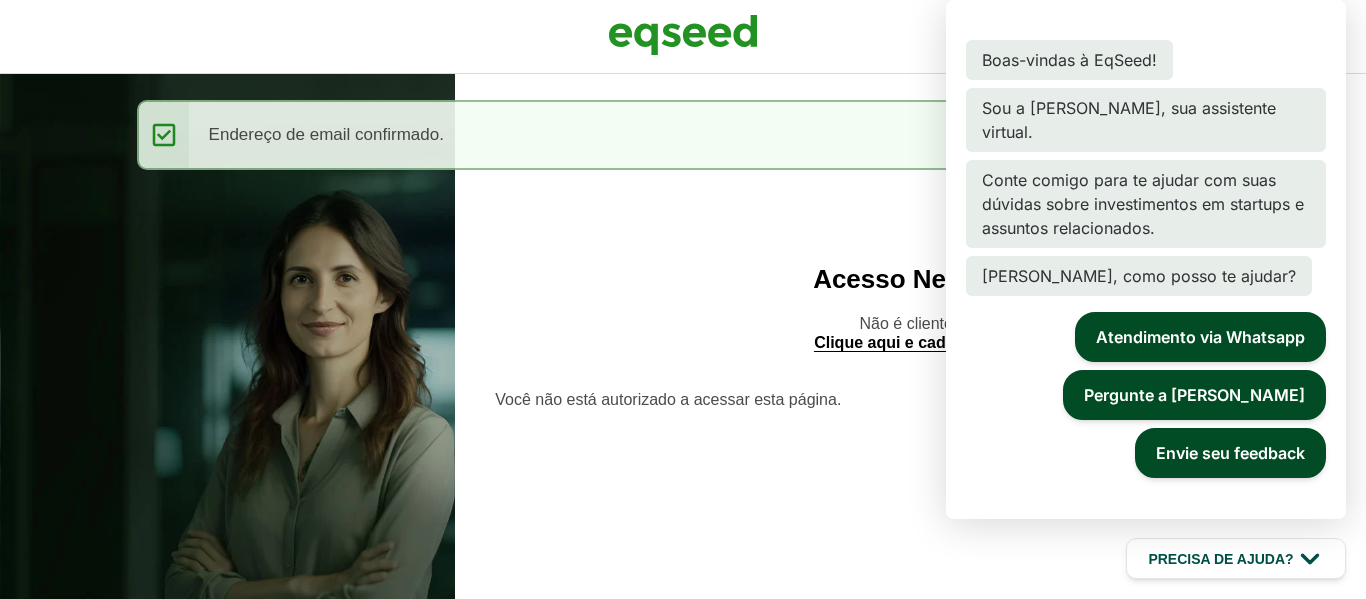 scroll, scrollTop: 95, scrollLeft: 0, axis: vertical 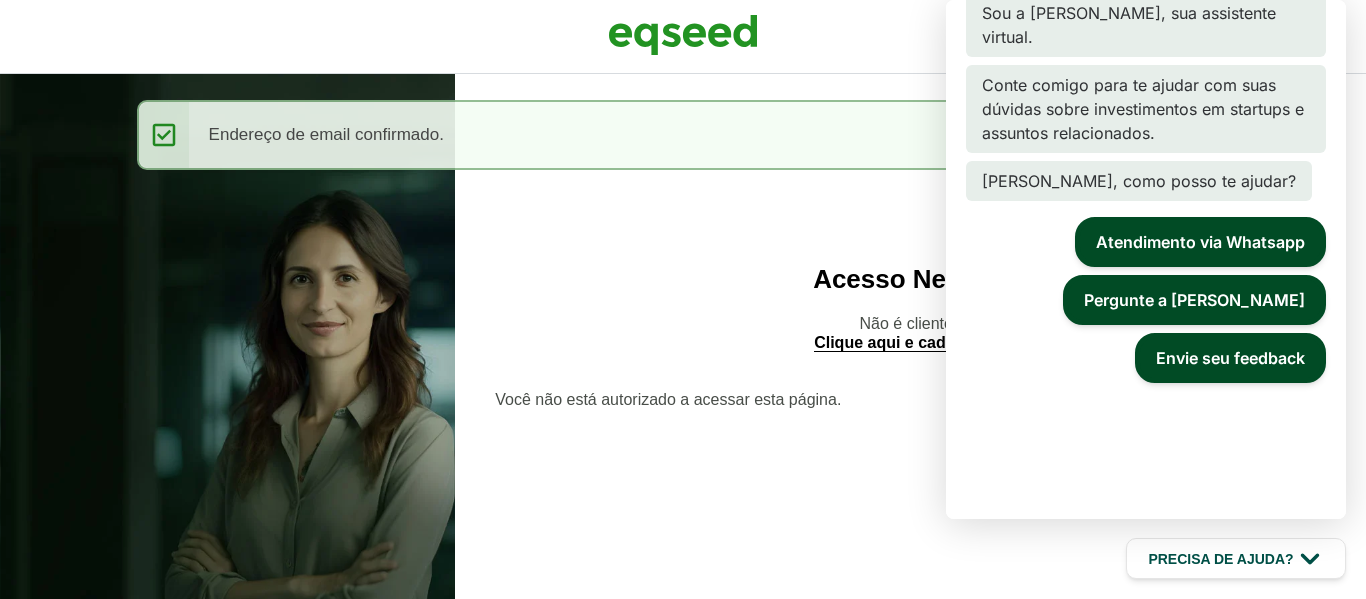 click on "Acesso Negado        Não é cliente? Clique aqui e cadastre-se
Você não está autorizado a acessar esta página.
Voltar" at bounding box center [910, 336] 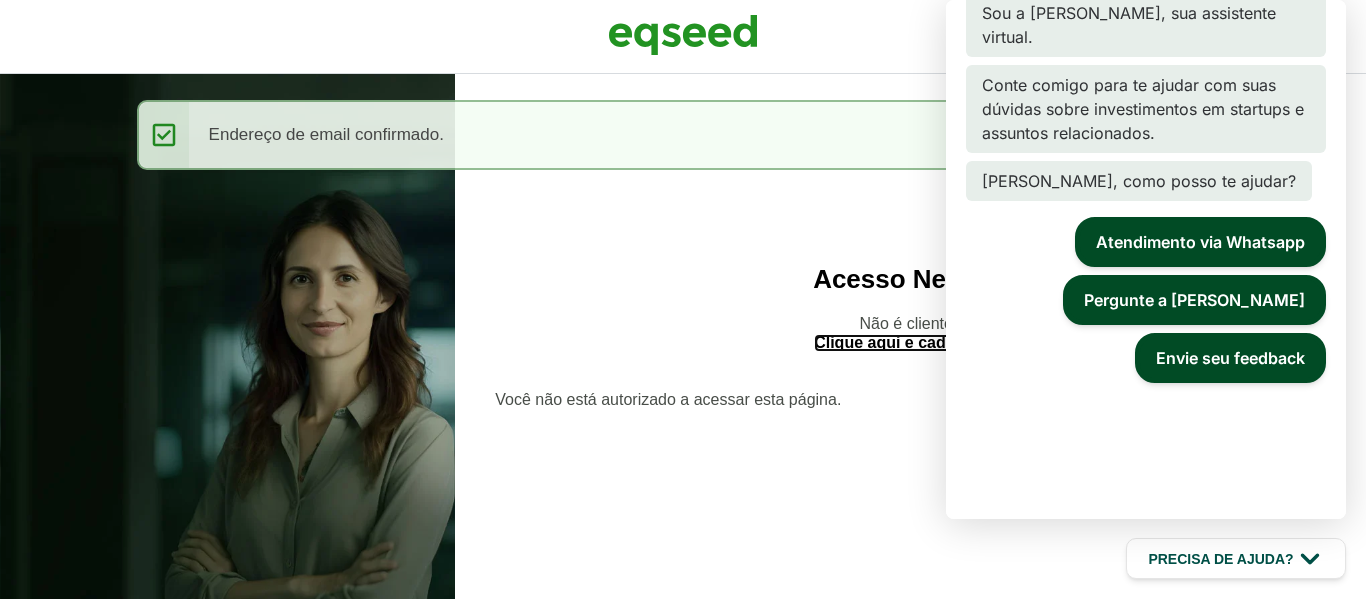 click on "Clique aqui e cadastre-se" at bounding box center [910, 343] 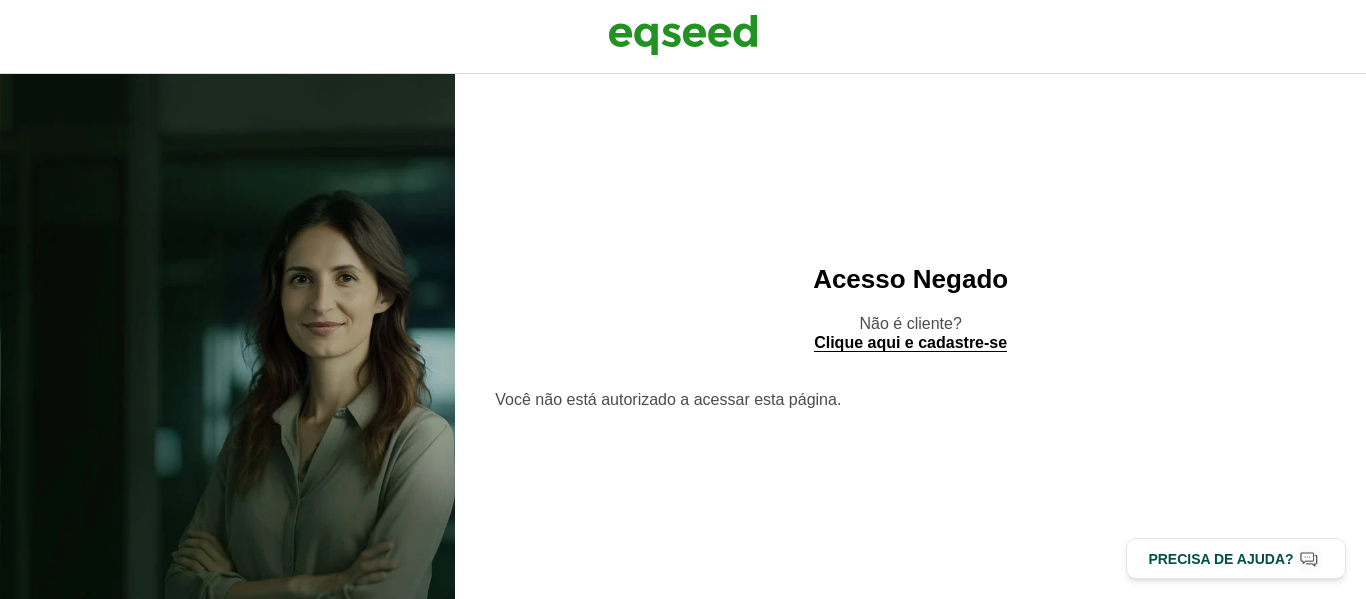 scroll, scrollTop: 0, scrollLeft: 0, axis: both 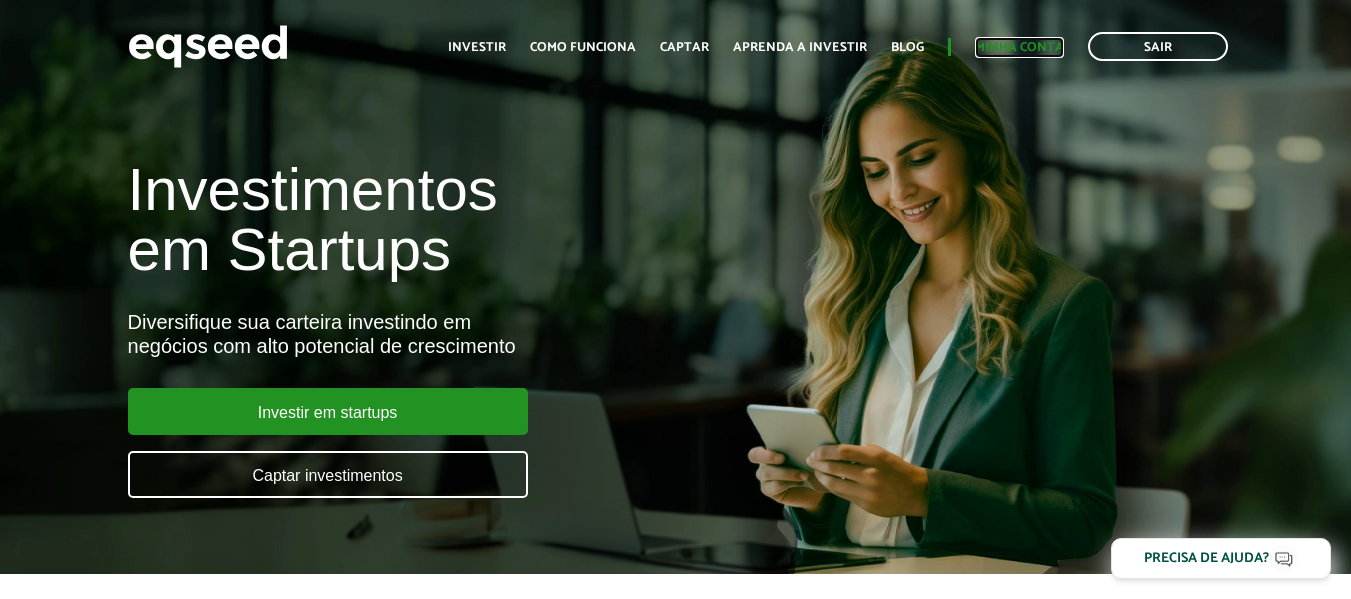click on "Minha conta" at bounding box center [1019, 47] 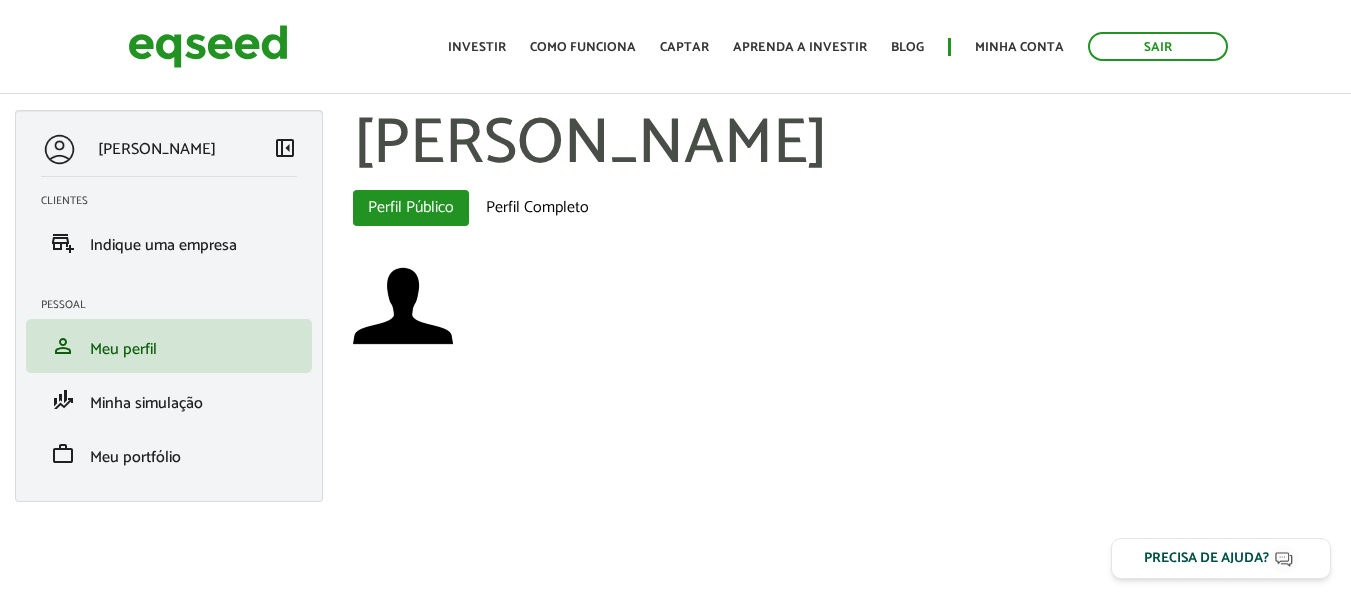 scroll, scrollTop: 0, scrollLeft: 0, axis: both 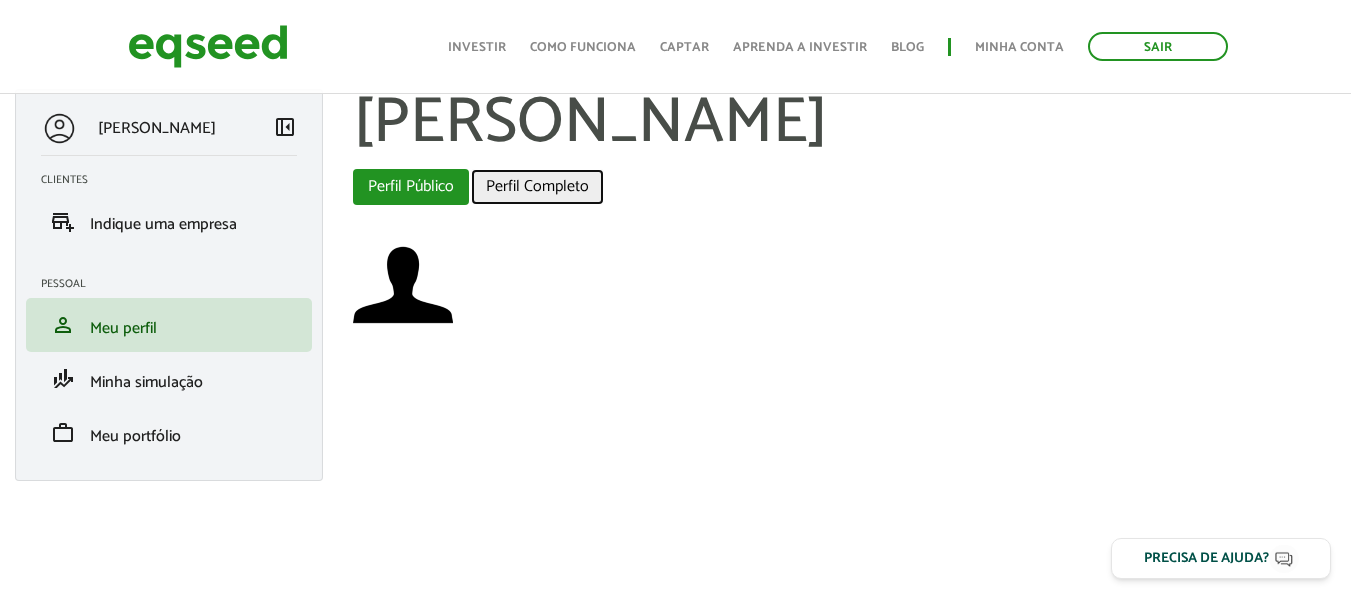 click on "Perfil Completo" at bounding box center (537, 187) 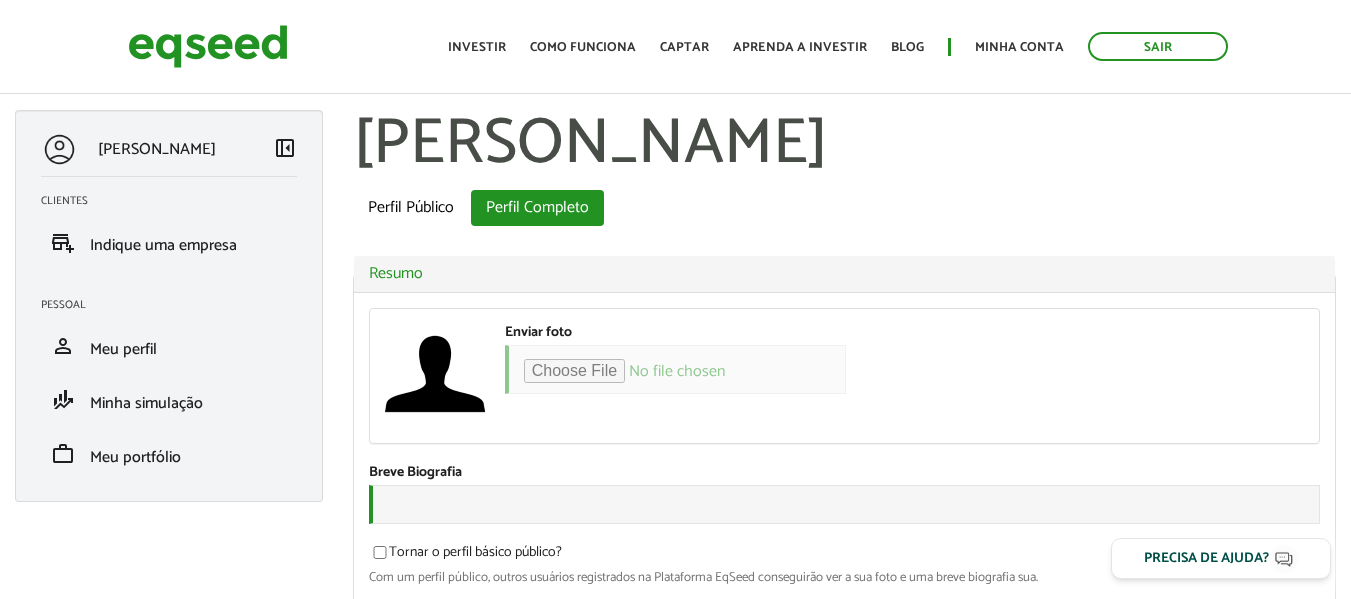 scroll, scrollTop: 0, scrollLeft: 0, axis: both 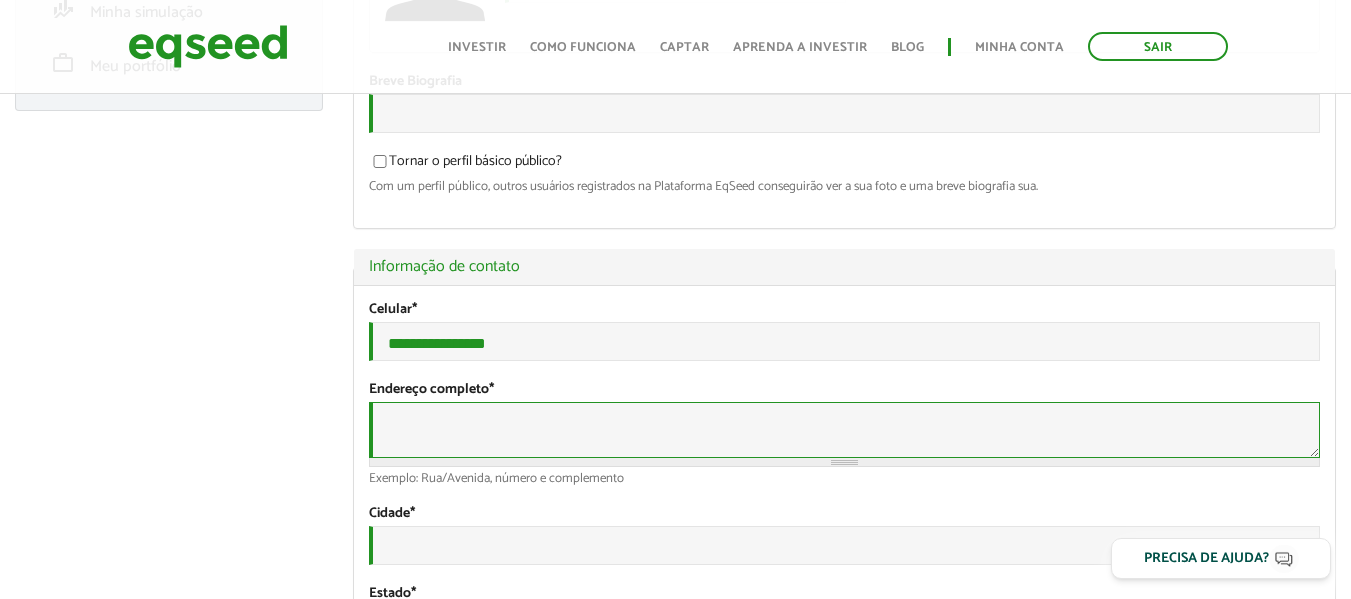 click on "Endereço completo  *" at bounding box center [844, 430] 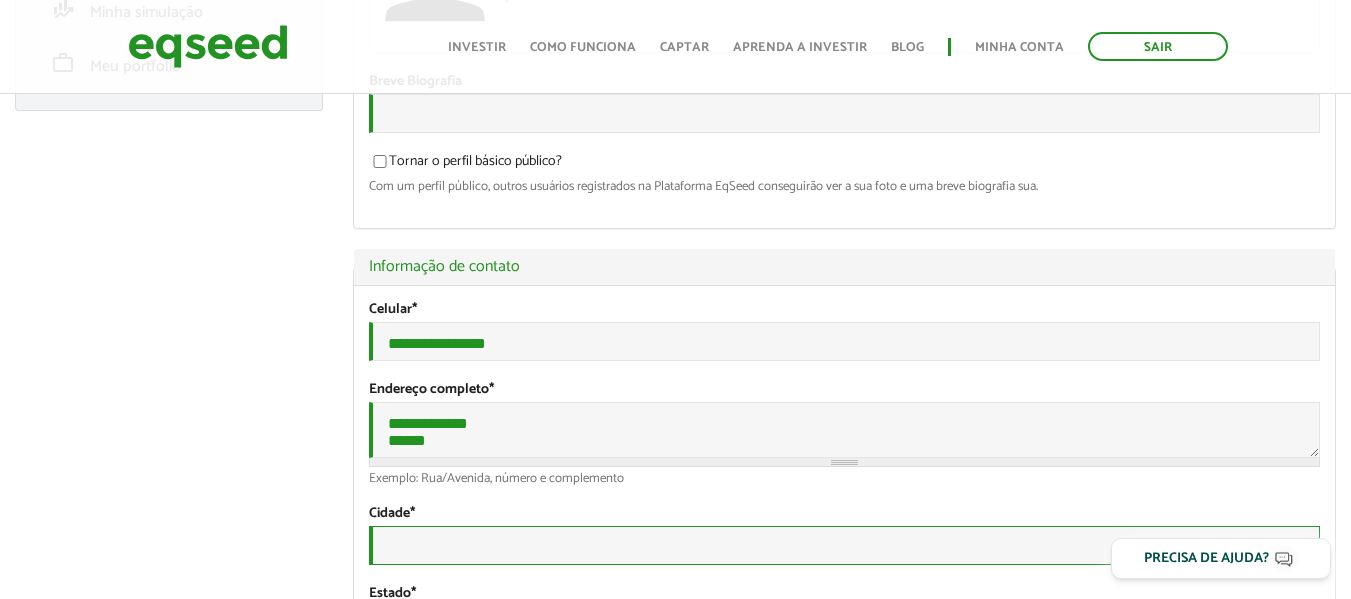 type on "**********" 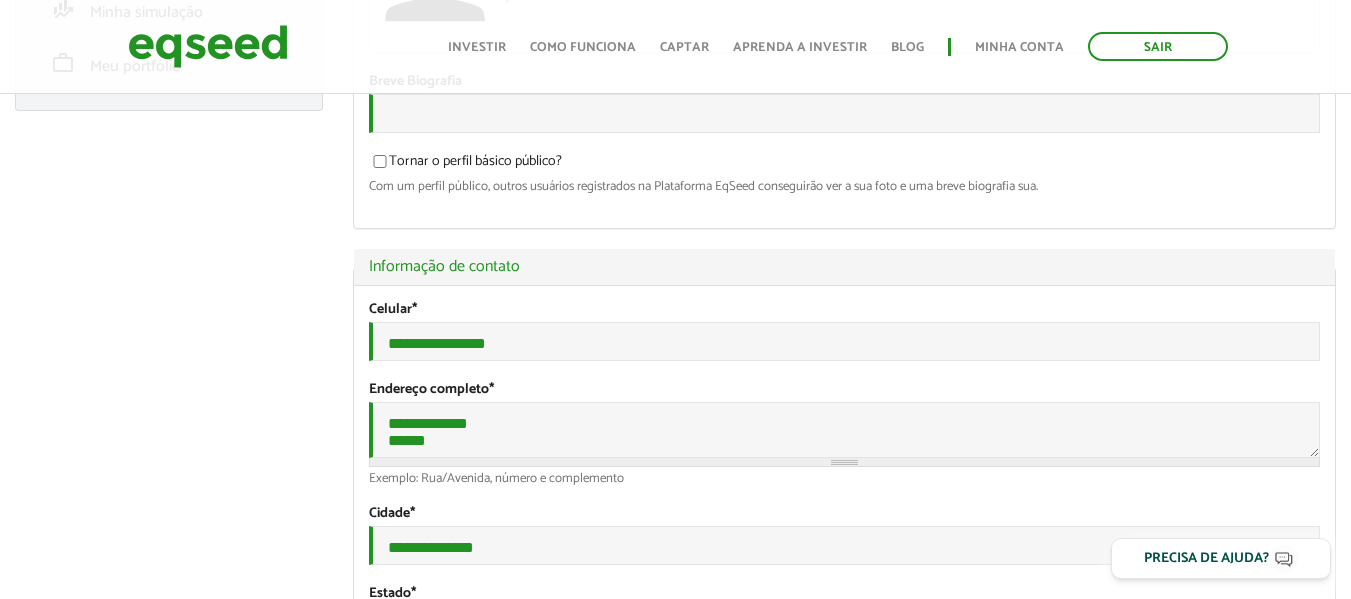 select on "**" 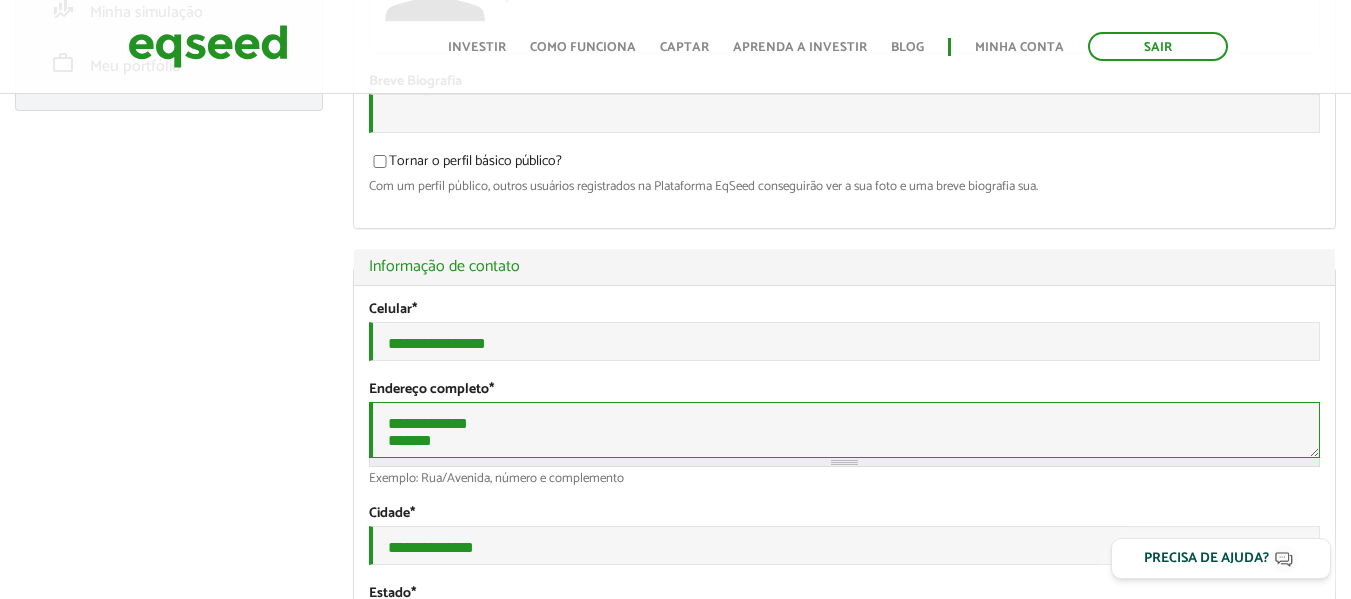 type on "**********" 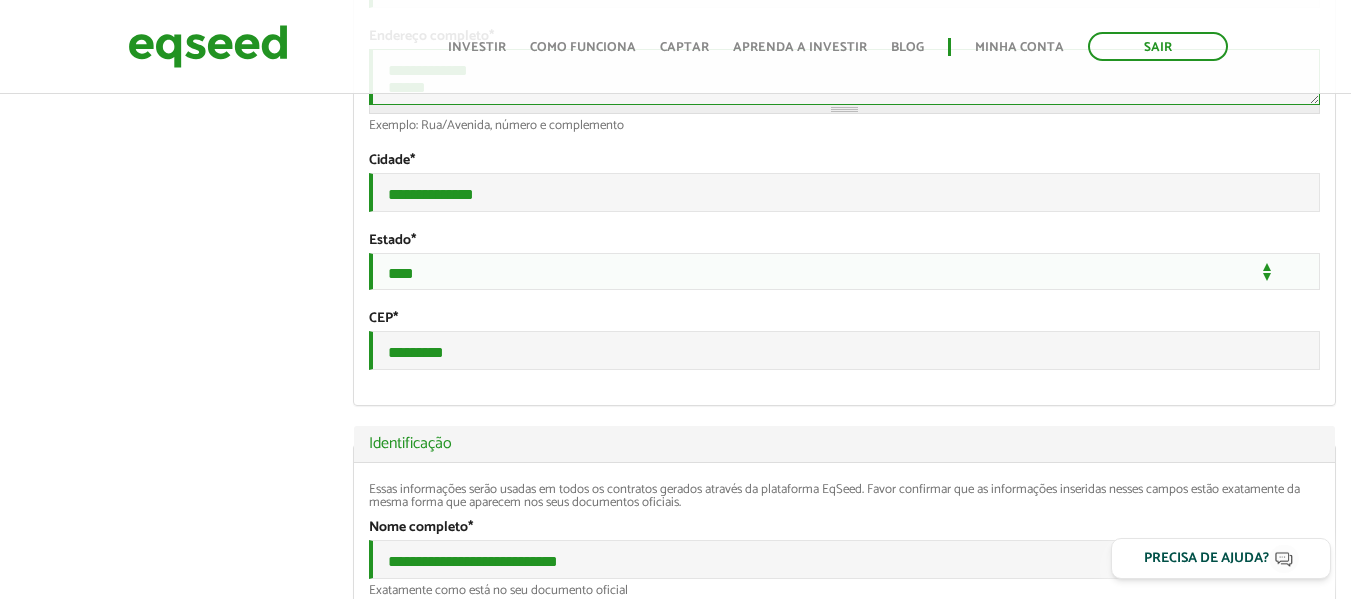 scroll, scrollTop: 842, scrollLeft: 0, axis: vertical 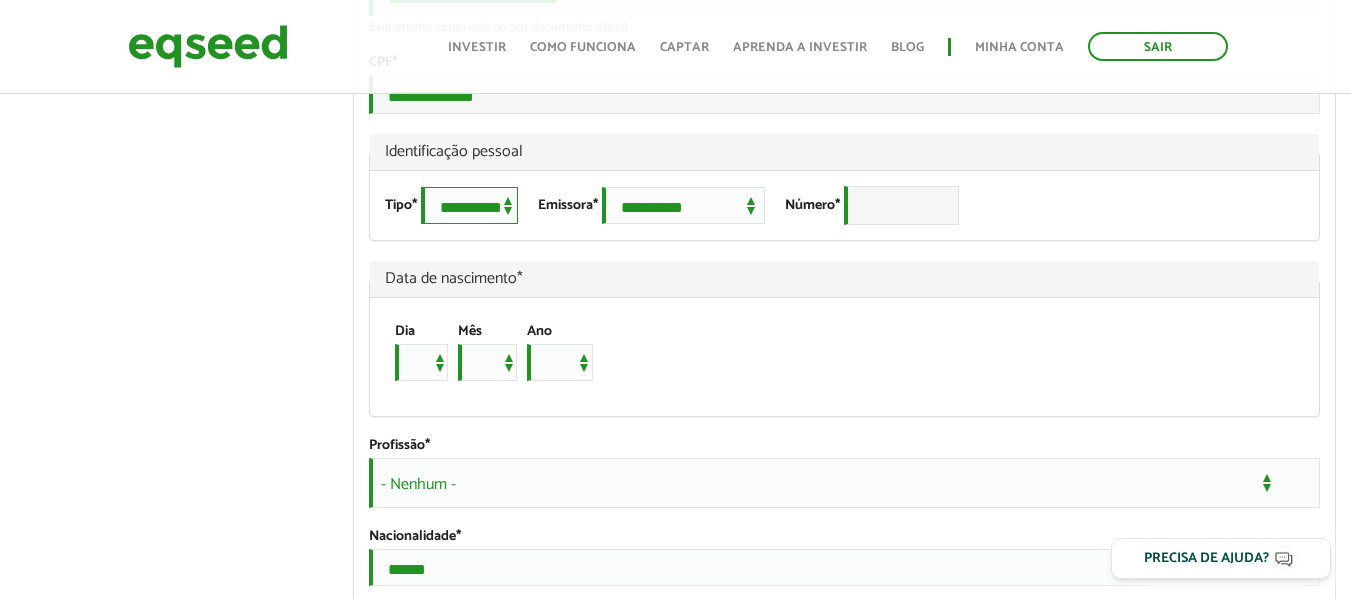 click on "**********" at bounding box center (469, 205) 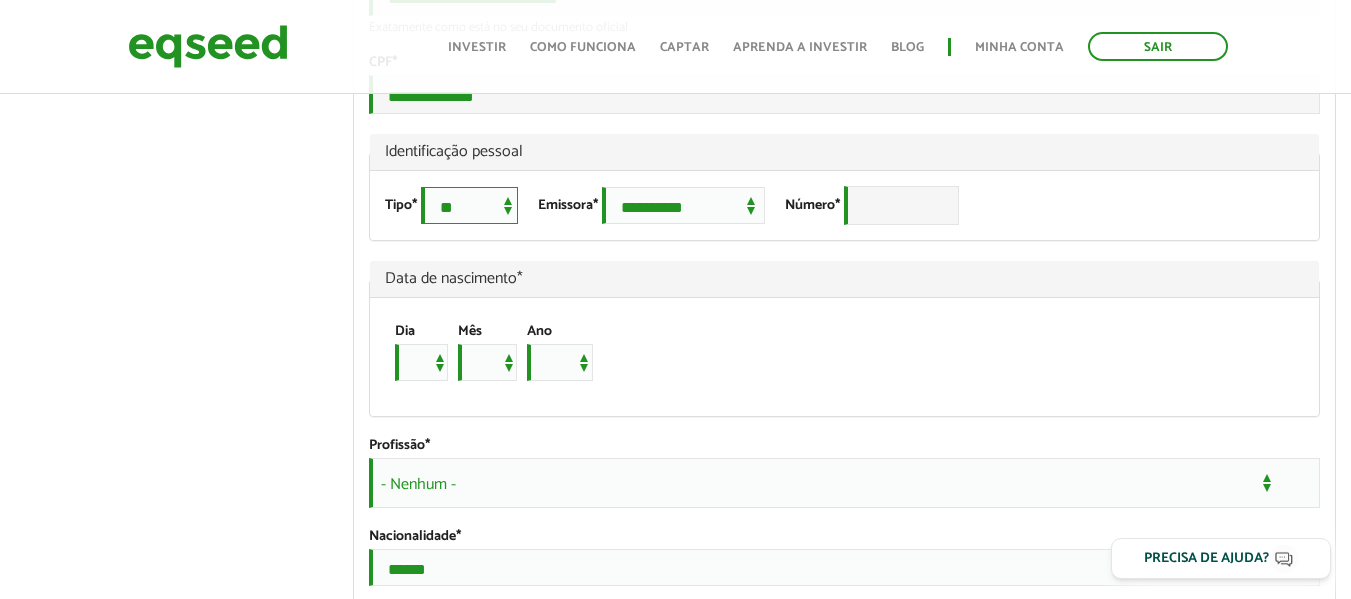 click on "**********" at bounding box center (469, 205) 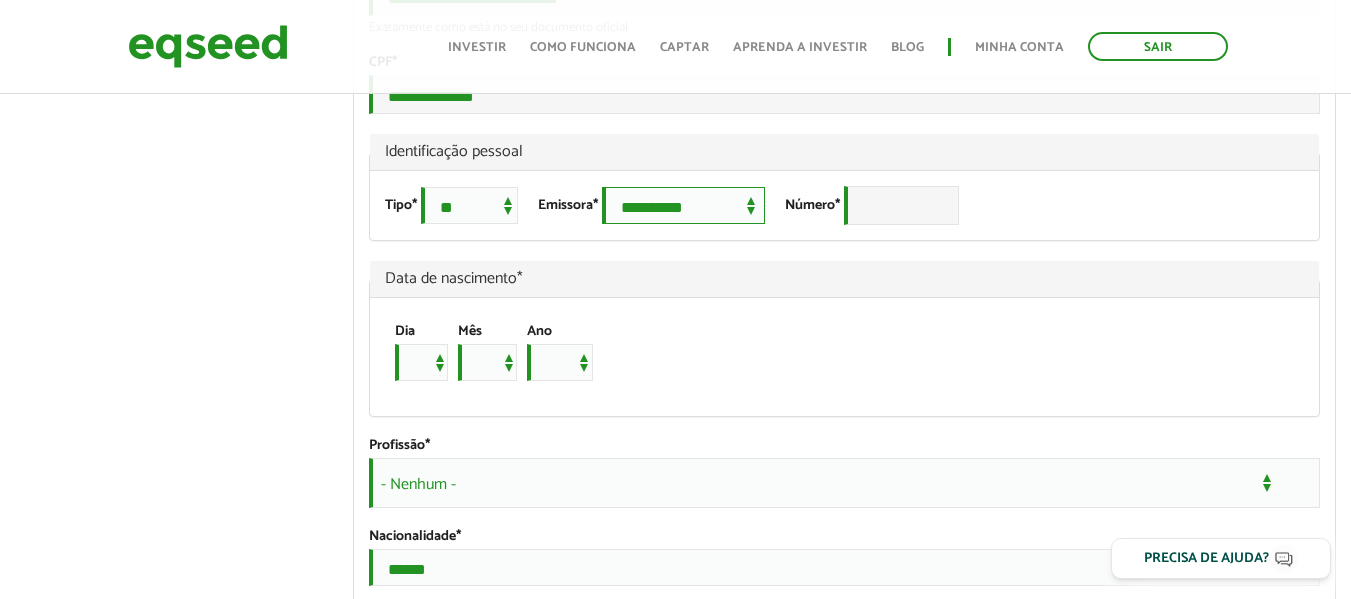 click on "**********" at bounding box center [683, 205] 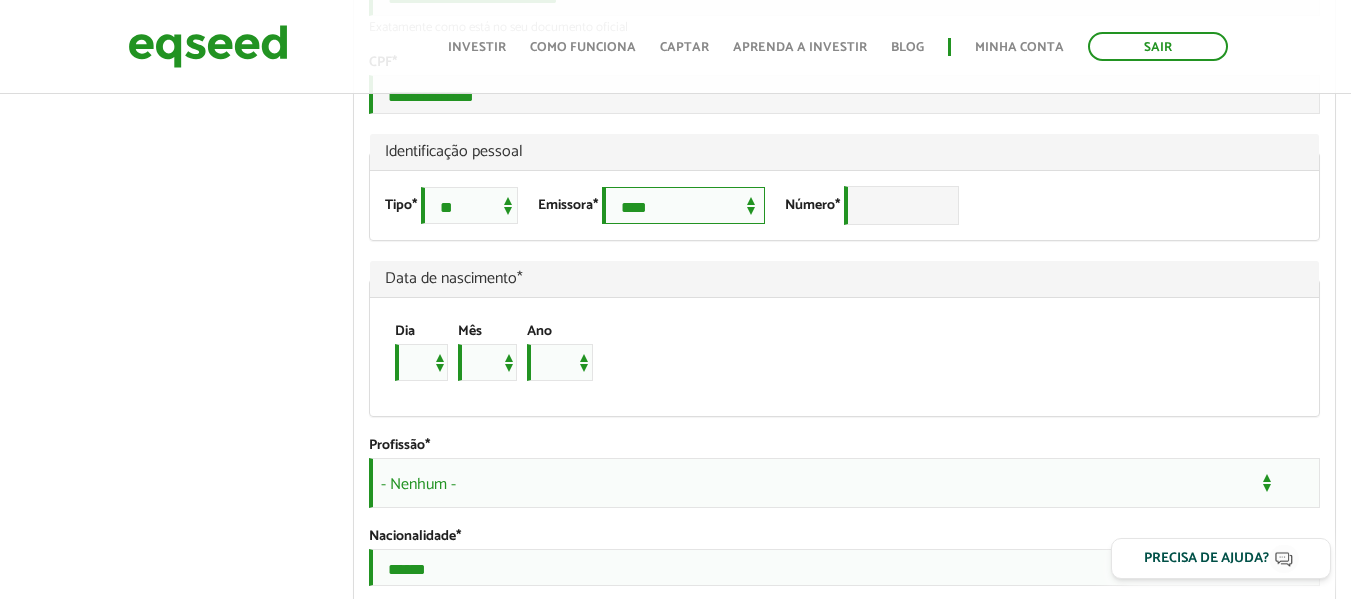 click on "**********" at bounding box center (683, 205) 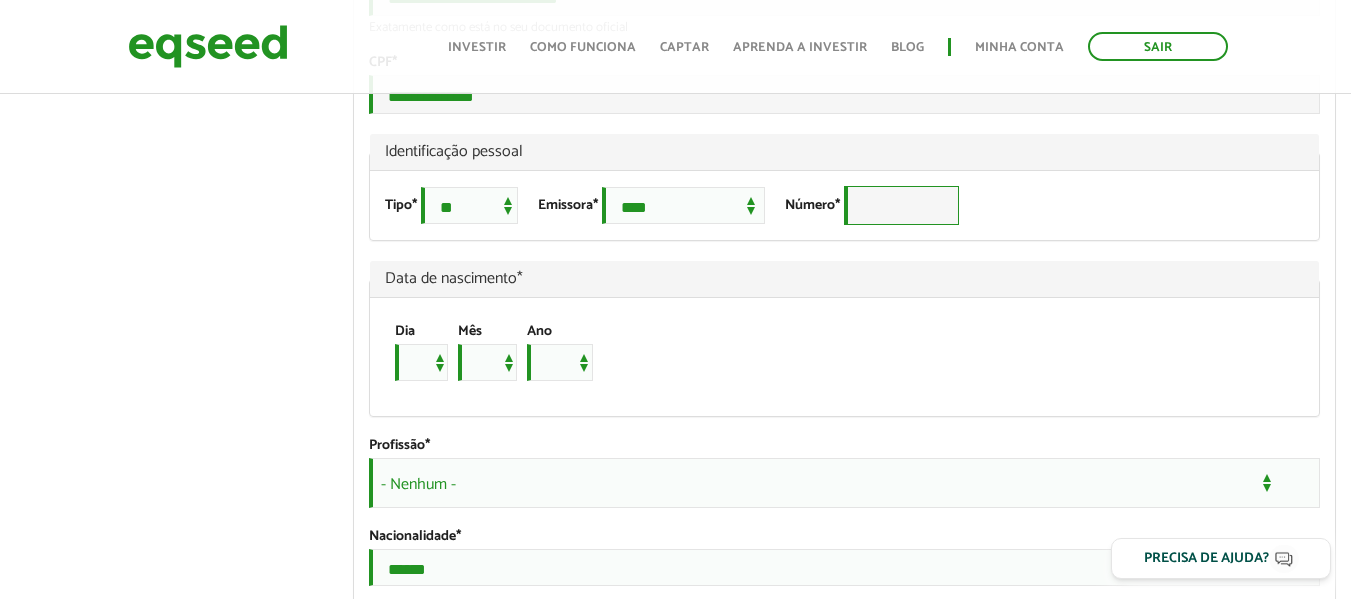click on "Número  *" at bounding box center (901, 205) 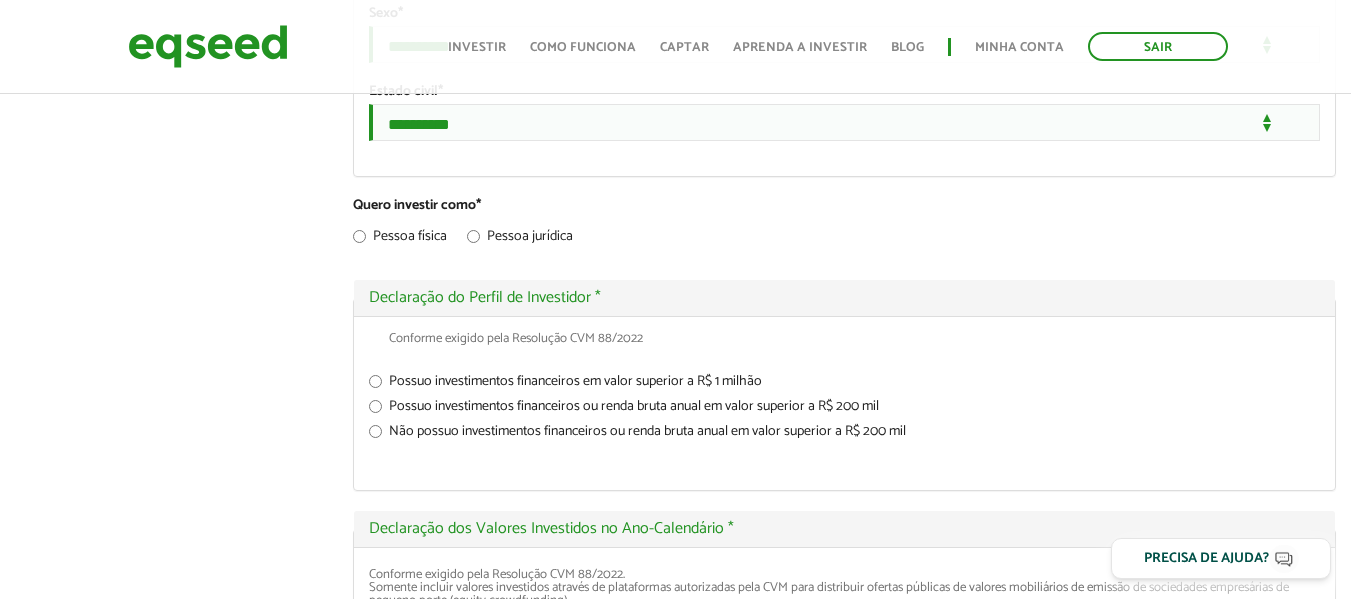 scroll, scrollTop: 1916, scrollLeft: 0, axis: vertical 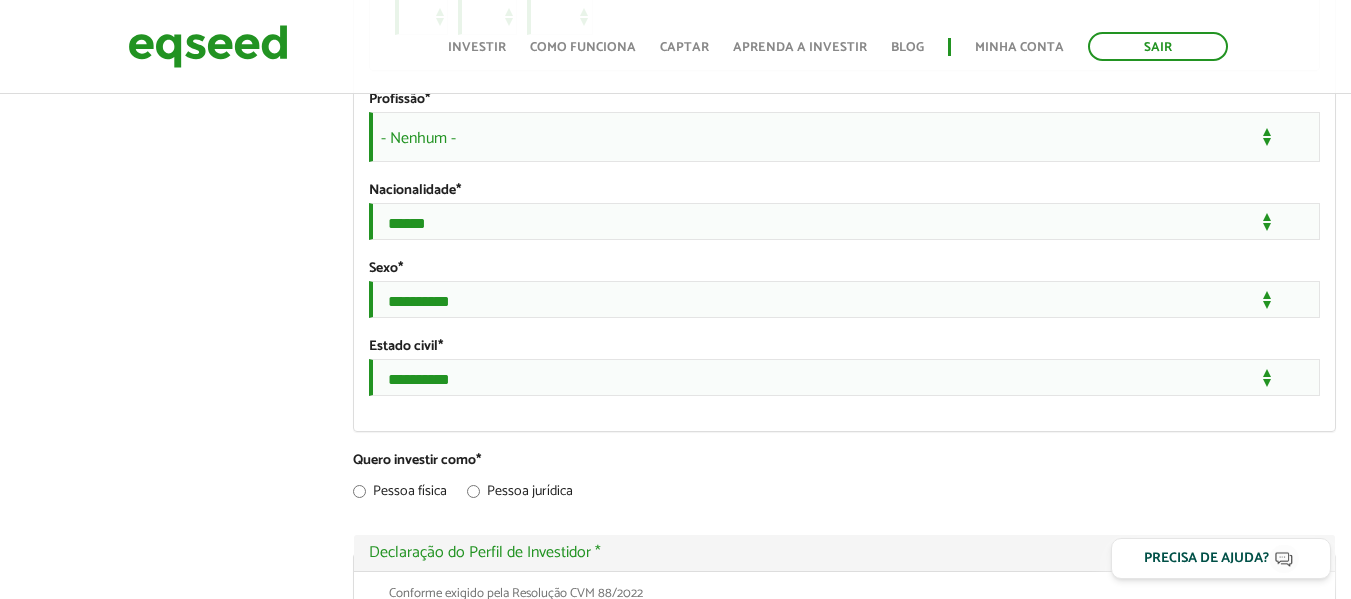 type on "*********" 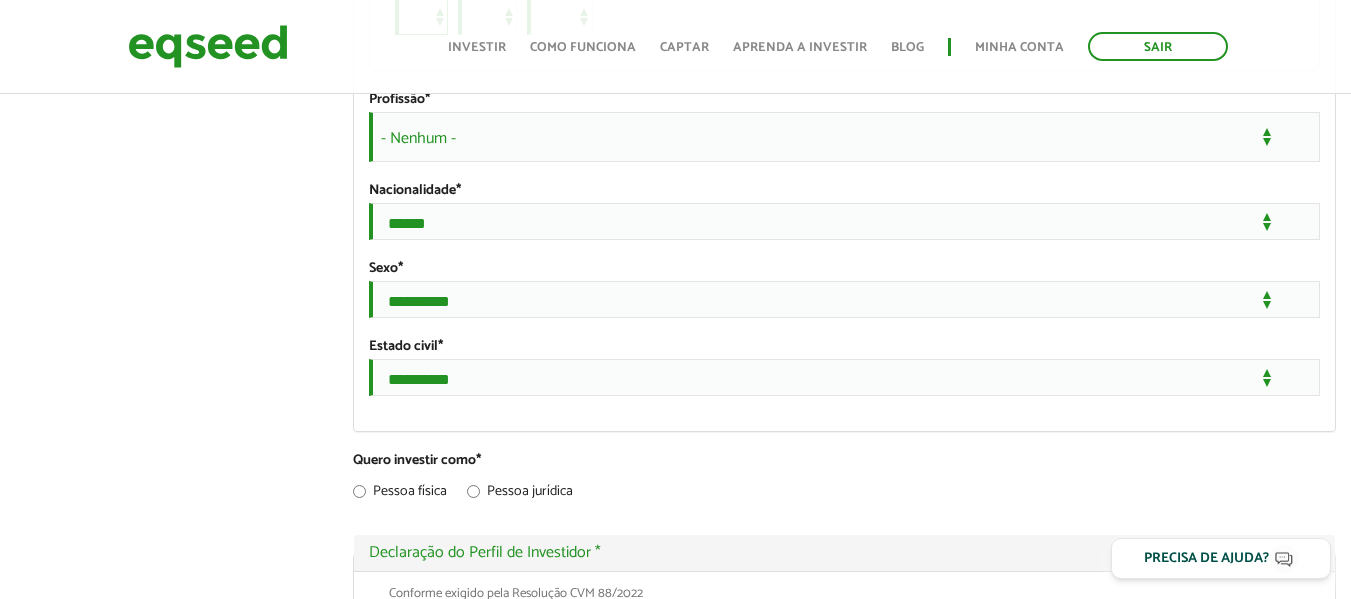 click on "* * * * * * * * * ** ** ** ** ** ** ** ** ** ** ** ** ** ** ** ** ** ** ** ** ** **" at bounding box center (421, 16) 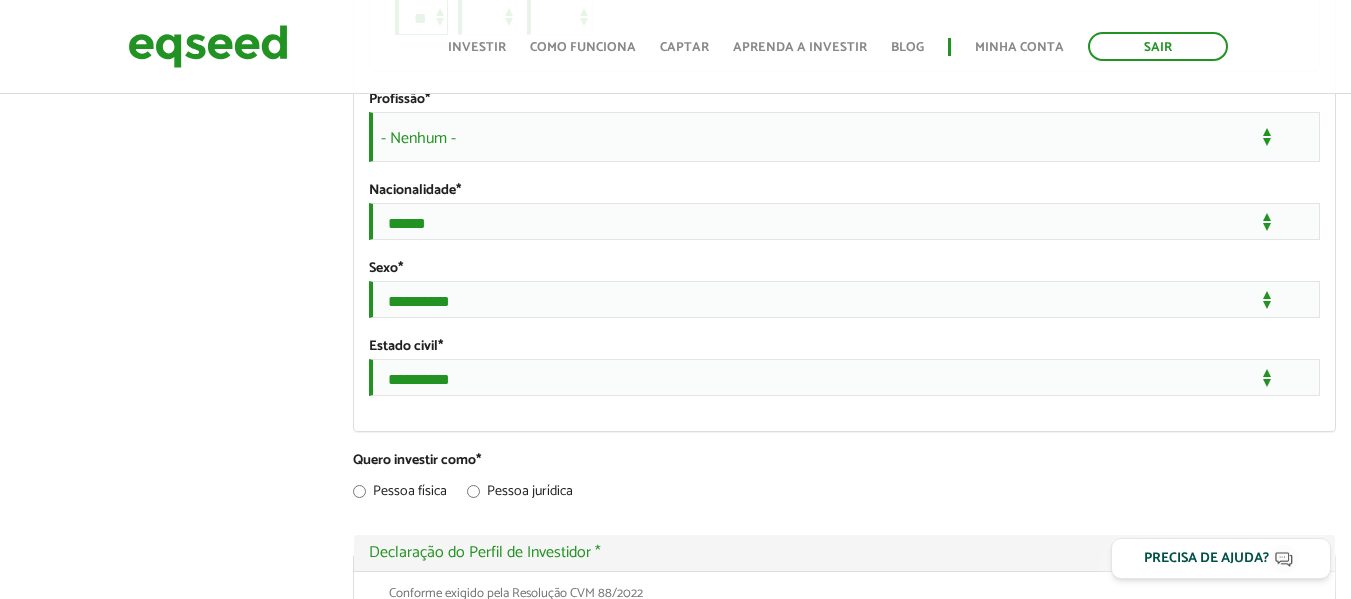click on "* * * * * * * * * ** ** ** ** ** ** ** ** ** ** ** ** ** ** ** ** ** ** ** ** ** **" at bounding box center (421, 16) 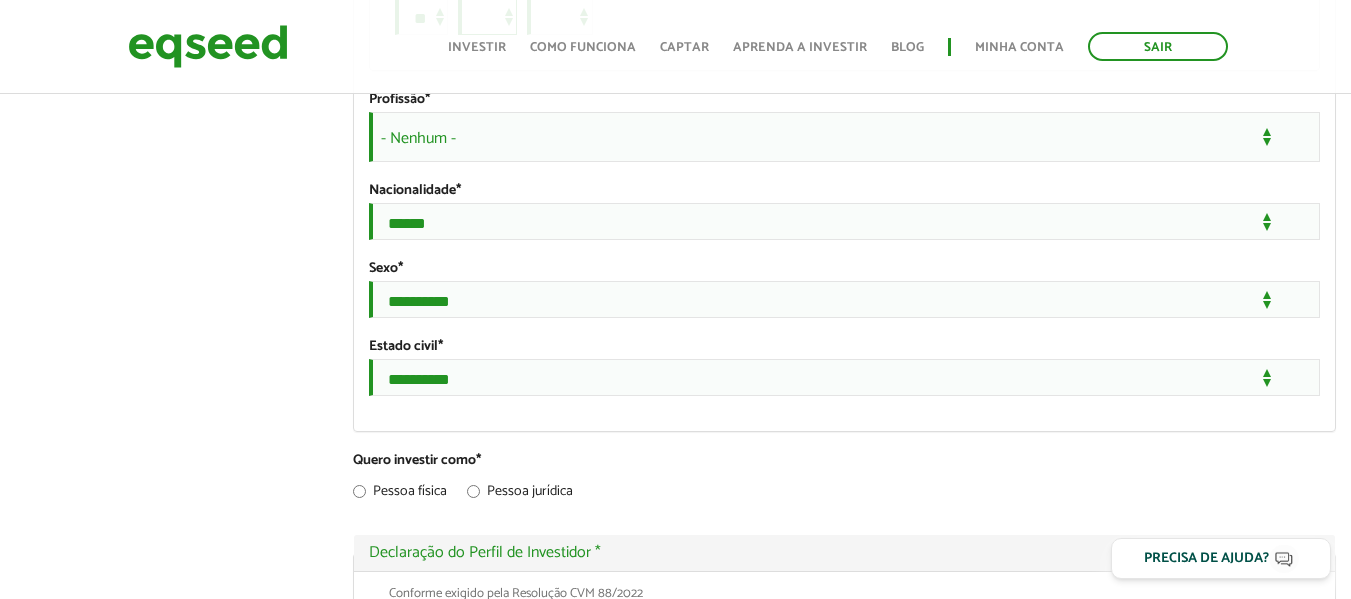 click on "*** *** *** *** *** *** *** *** *** *** *** ***" at bounding box center [487, 16] 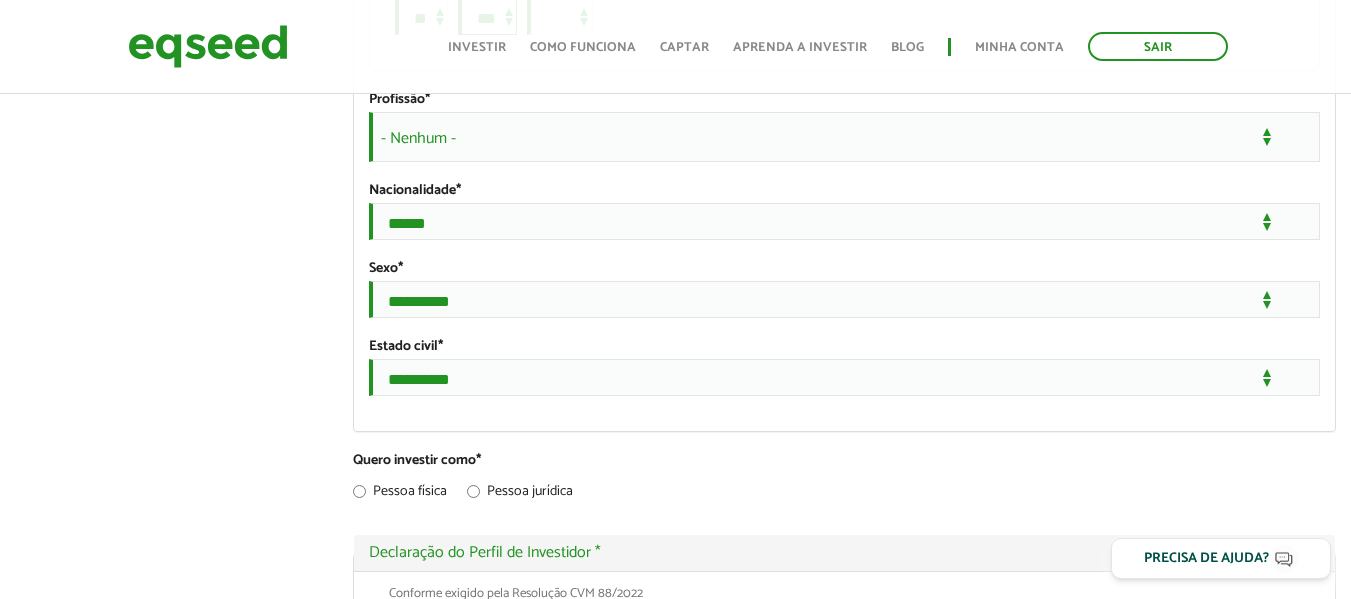 click on "*** *** *** *** *** *** *** *** *** *** *** ***" at bounding box center (487, 16) 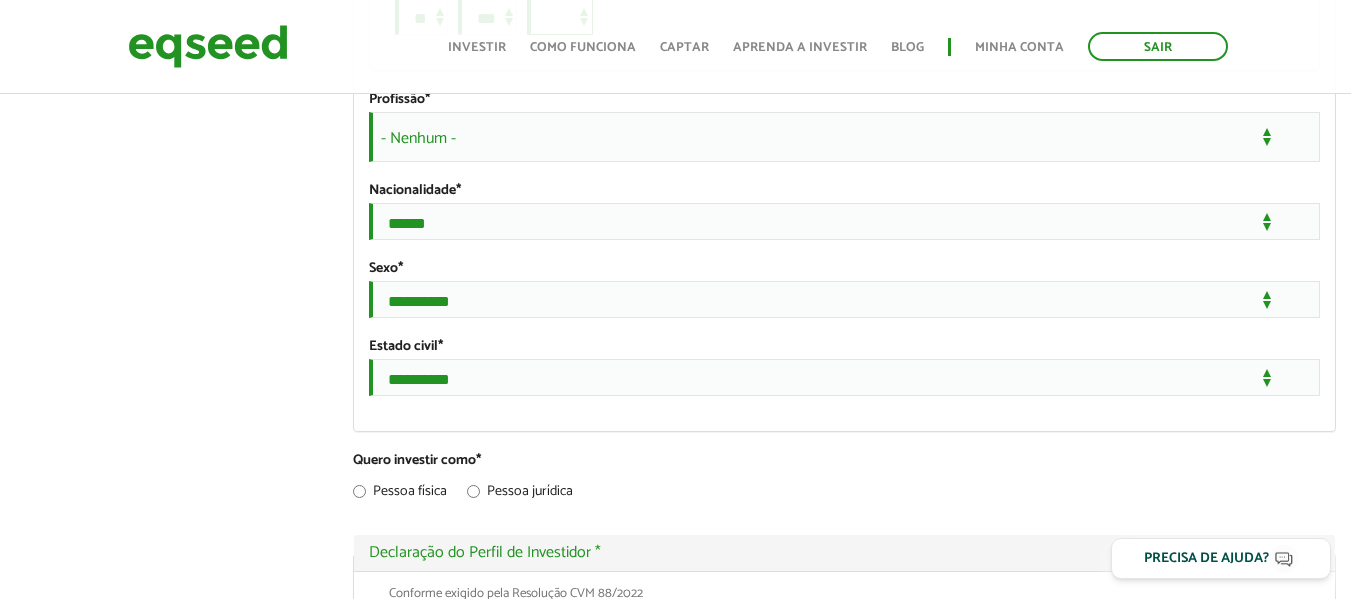 click on "**** **** **** **** **** **** **** **** **** **** **** **** **** **** **** **** **** **** **** **** **** **** **** **** **** **** **** **** **** **** **** **** **** **** **** **** **** **** **** **** **** **** **** **** **** **** **** **** **** **** **** **** **** **** **** **** **** **** **** **** **** **** **** **** **** **** **** **** **** **** **** **** **** **** **** **** **** **** **** **** **** **** **** **** **** **** **** **** **** **** **** **** **** **** **** **** **** **** **** **** **** **** **** **** **** **** **** **** **** **** **** **** **** **** **** **** **** **** **** **** **** **** **** **** **** ****" at bounding box center (560, 16) 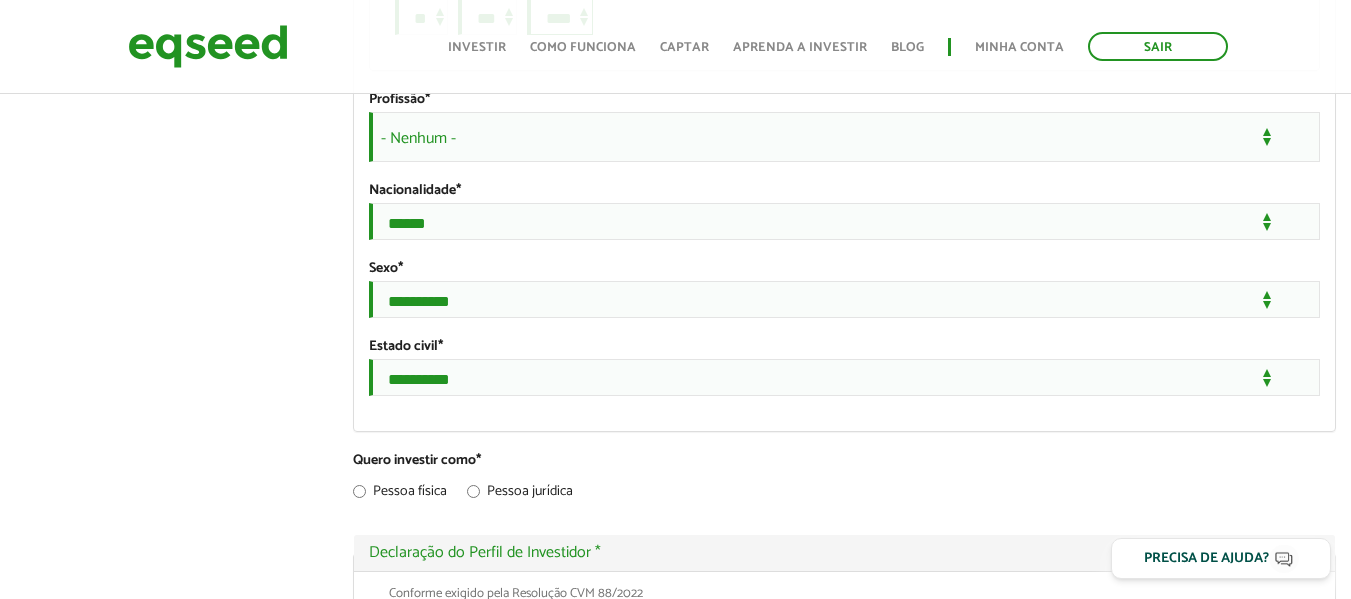 click on "**** **** **** **** **** **** **** **** **** **** **** **** **** **** **** **** **** **** **** **** **** **** **** **** **** **** **** **** **** **** **** **** **** **** **** **** **** **** **** **** **** **** **** **** **** **** **** **** **** **** **** **** **** **** **** **** **** **** **** **** **** **** **** **** **** **** **** **** **** **** **** **** **** **** **** **** **** **** **** **** **** **** **** **** **** **** **** **** **** **** **** **** **** **** **** **** **** **** **** **** **** **** **** **** **** **** **** **** **** **** **** **** **** **** **** **** **** **** **** **** **** **** **** **** **** ****" at bounding box center [560, 16] 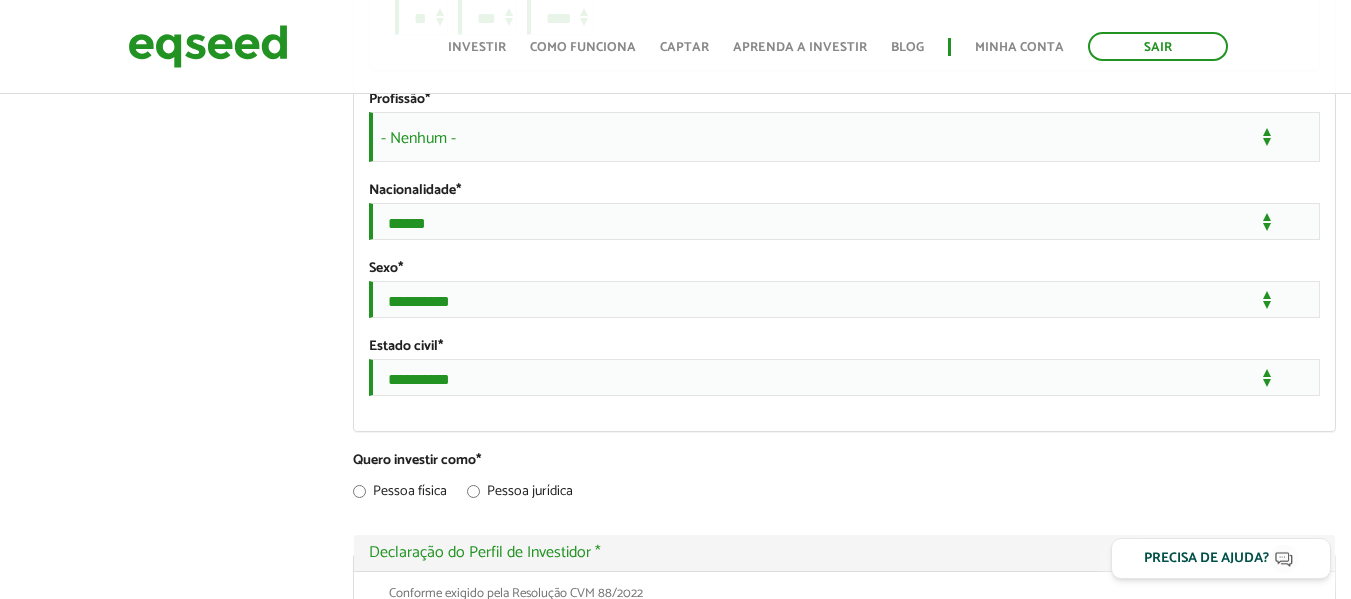click on "- Nenhum -" at bounding box center [844, 137] 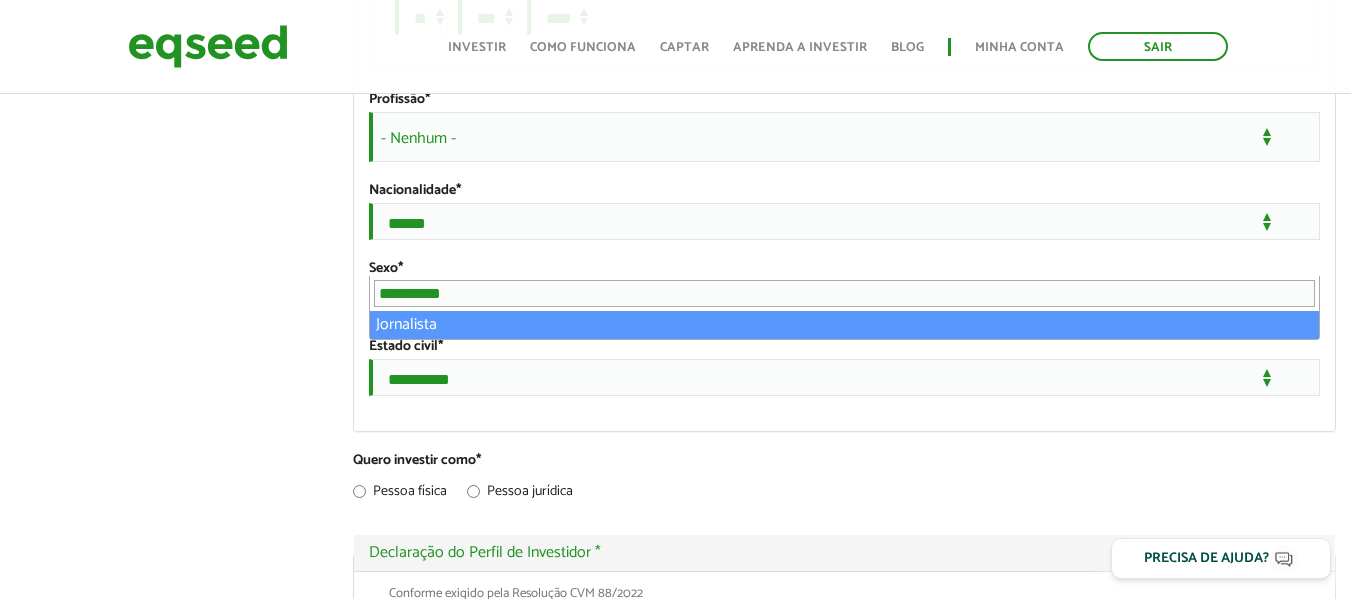 type on "**********" 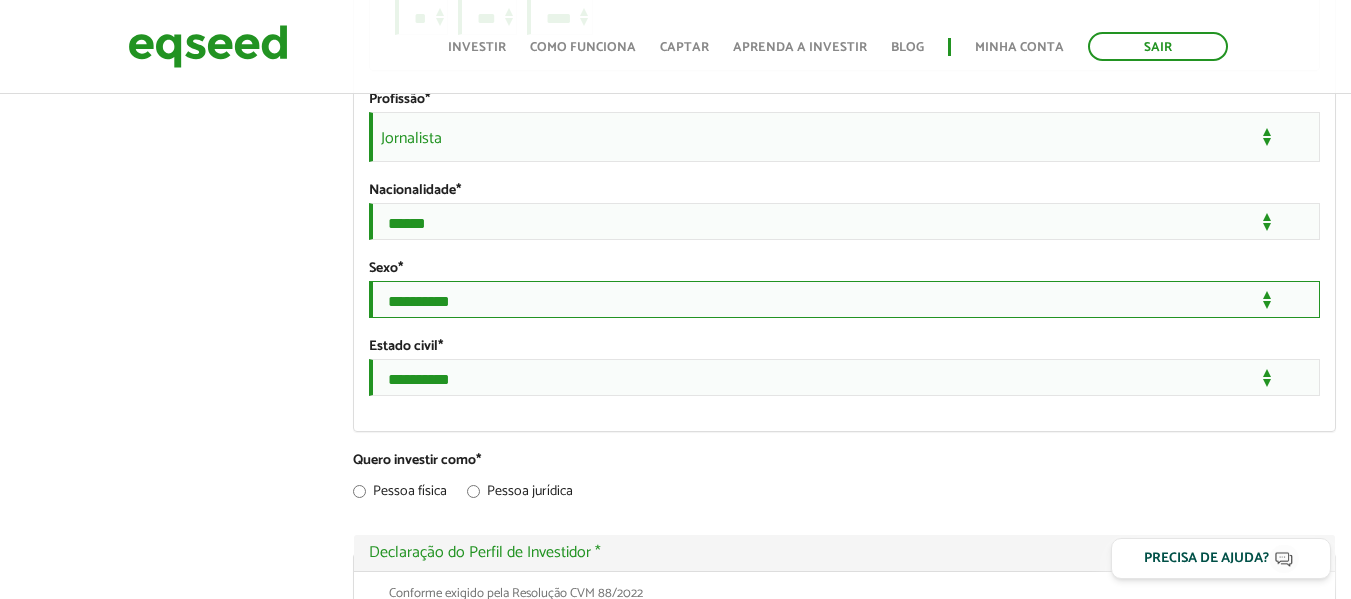 click on "**********" at bounding box center (844, 299) 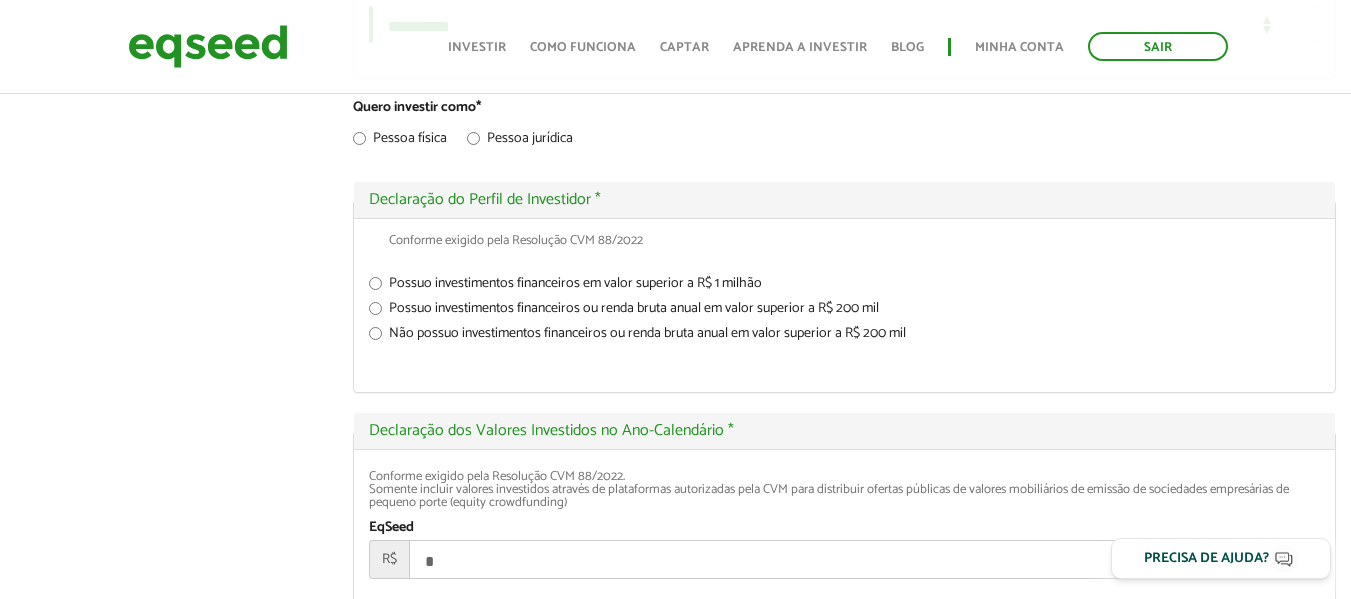 scroll, scrollTop: 2036, scrollLeft: 0, axis: vertical 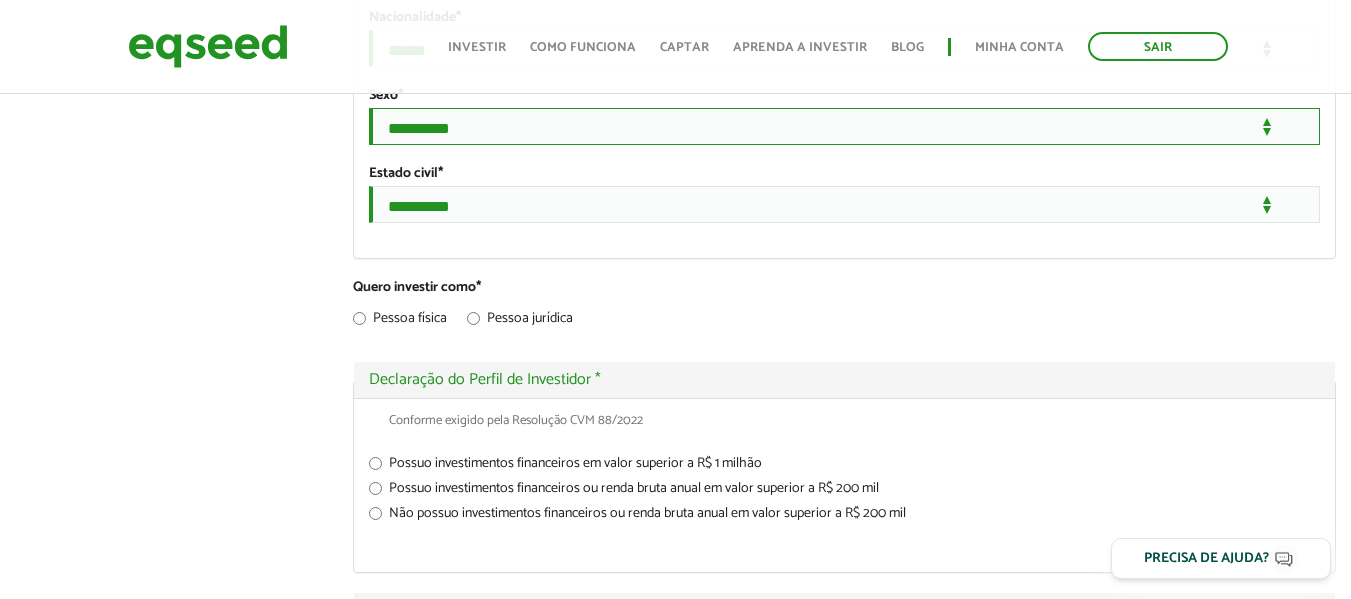 click on "**********" at bounding box center [844, 126] 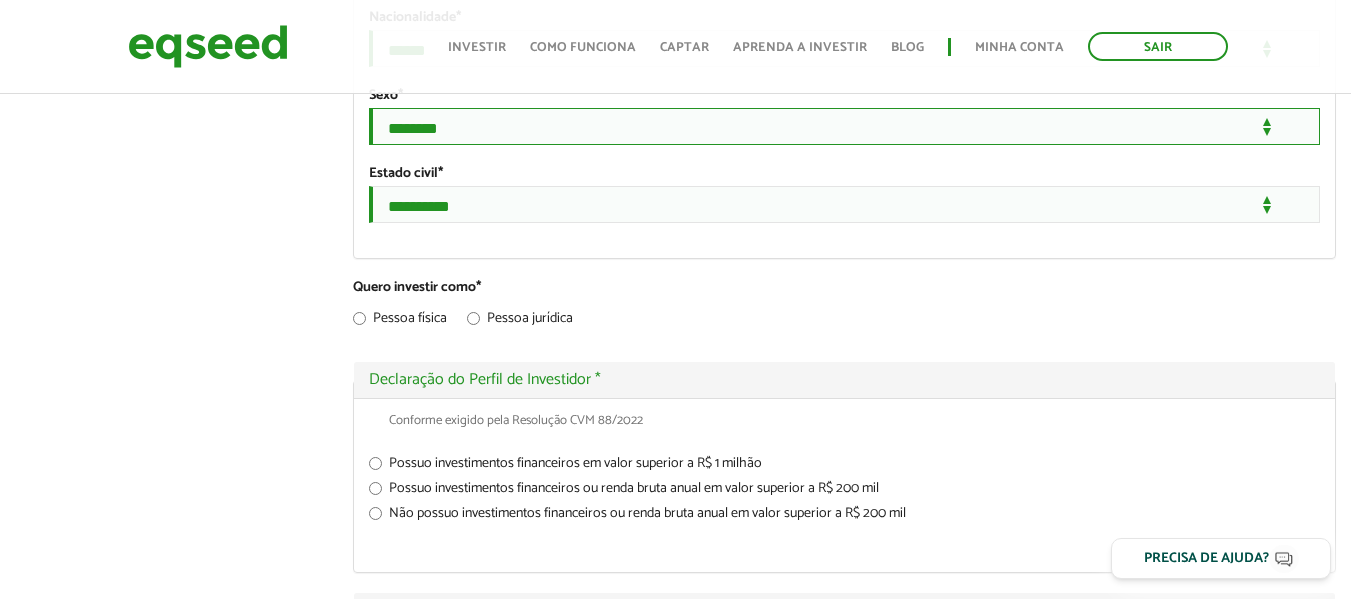 click on "**********" at bounding box center [844, 126] 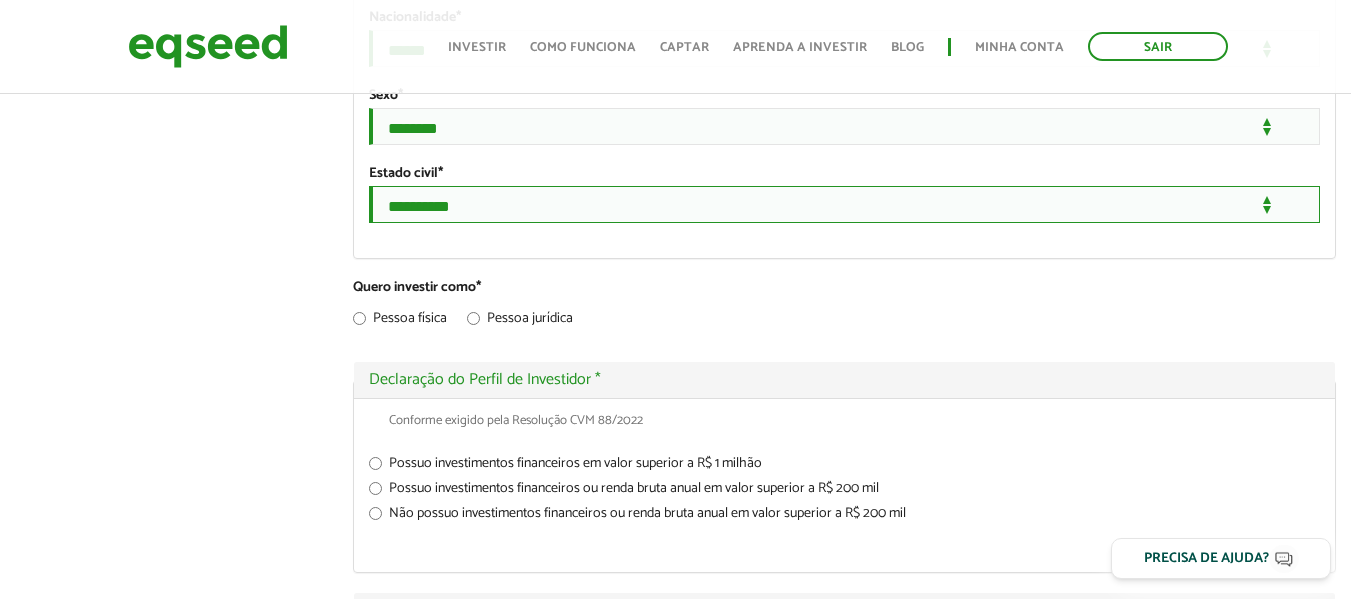 click on "**********" at bounding box center [844, 204] 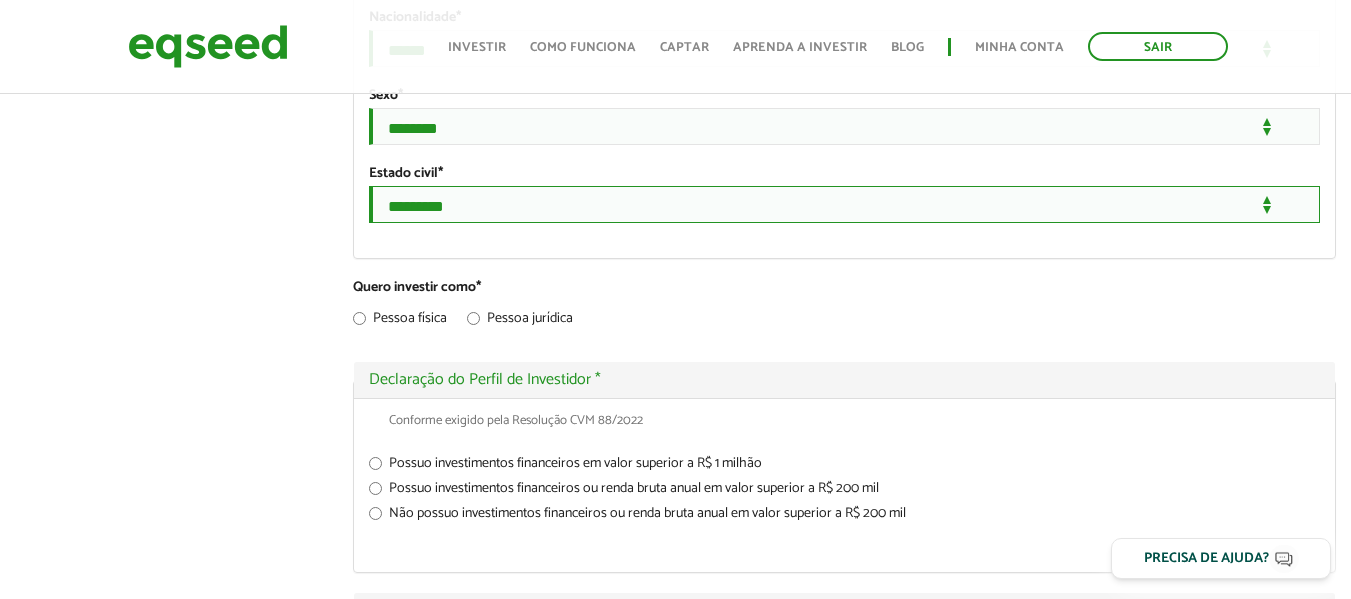 click on "**********" at bounding box center [844, 204] 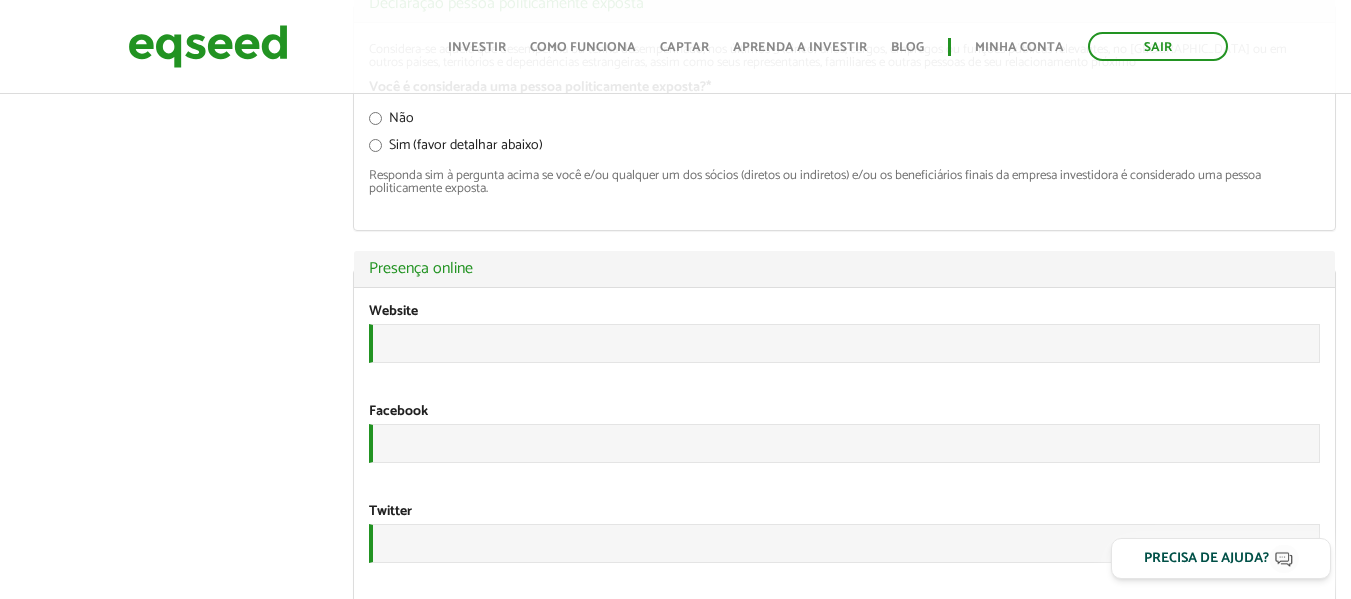 scroll, scrollTop: 2840, scrollLeft: 0, axis: vertical 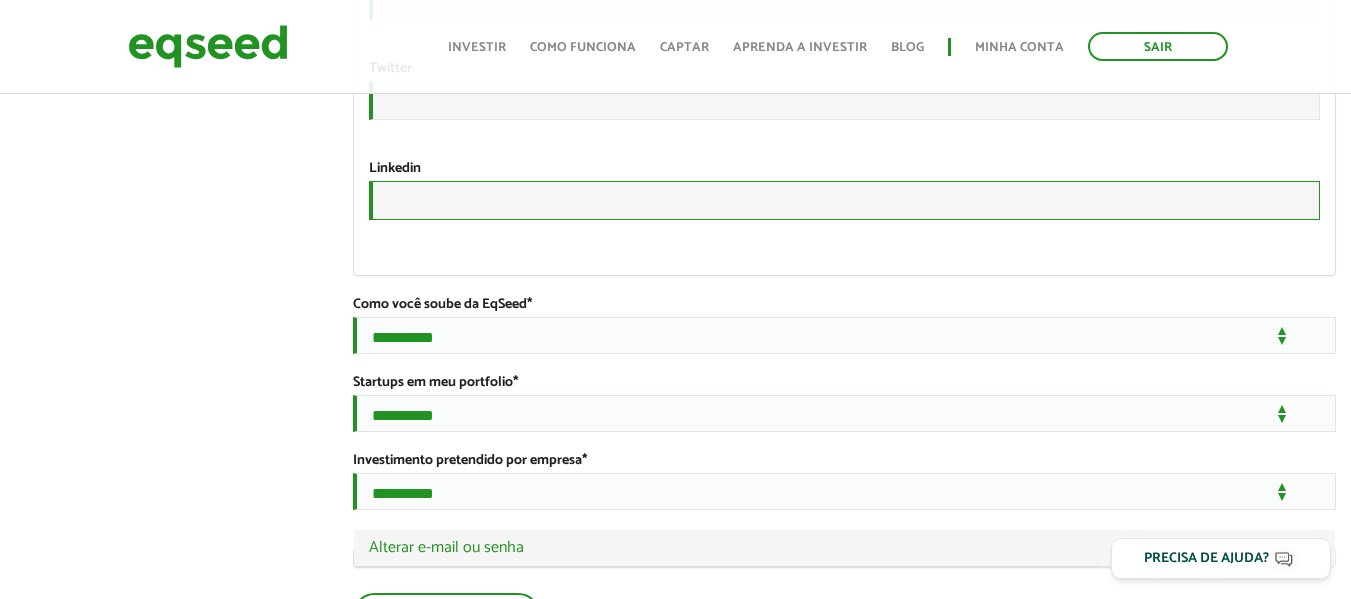 click on "URL" at bounding box center [844, 200] 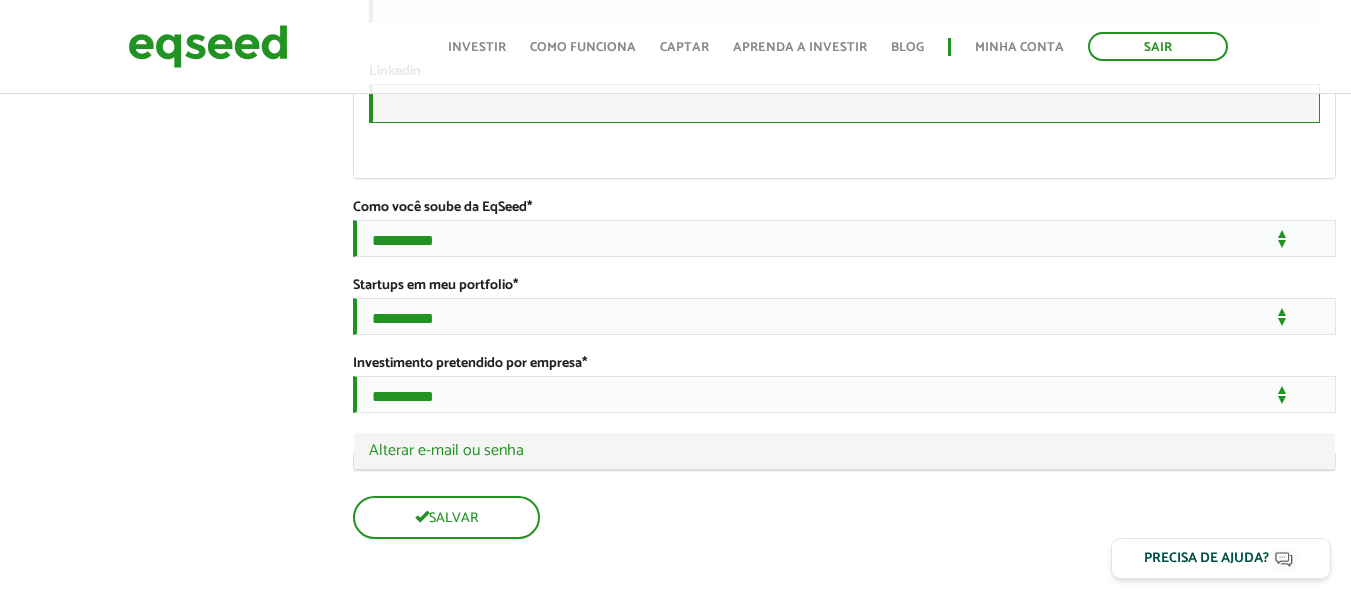 scroll, scrollTop: 3591, scrollLeft: 0, axis: vertical 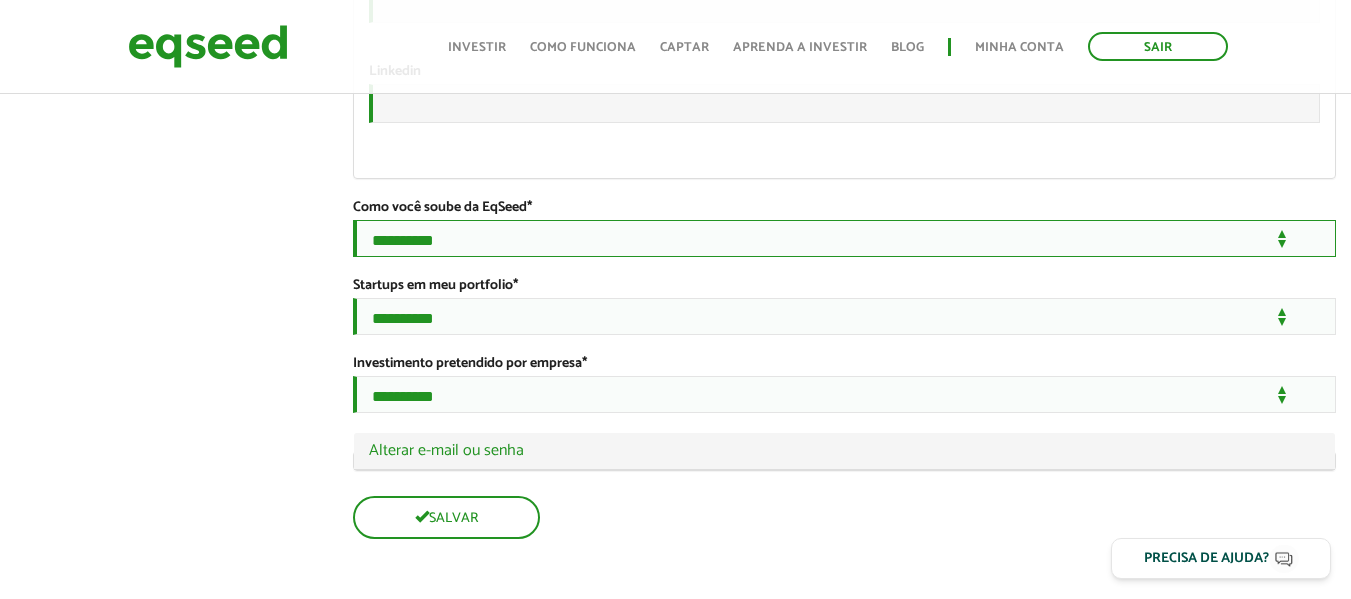 click on "**********" at bounding box center (844, 238) 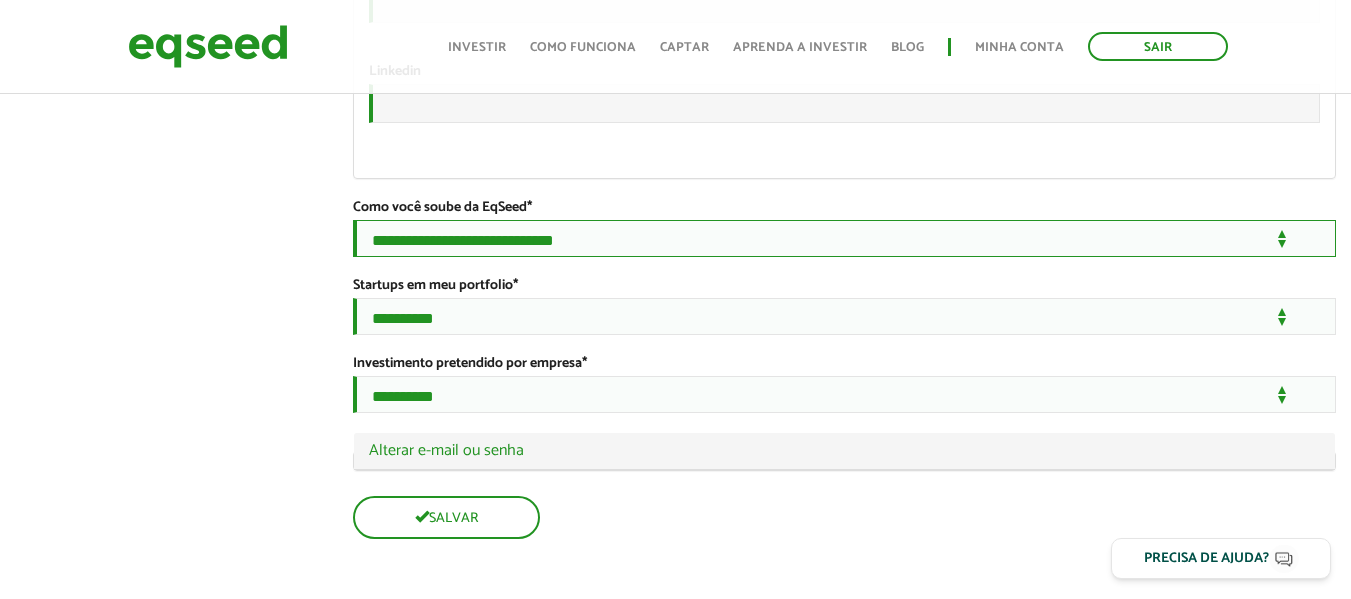 click on "**********" at bounding box center [844, 238] 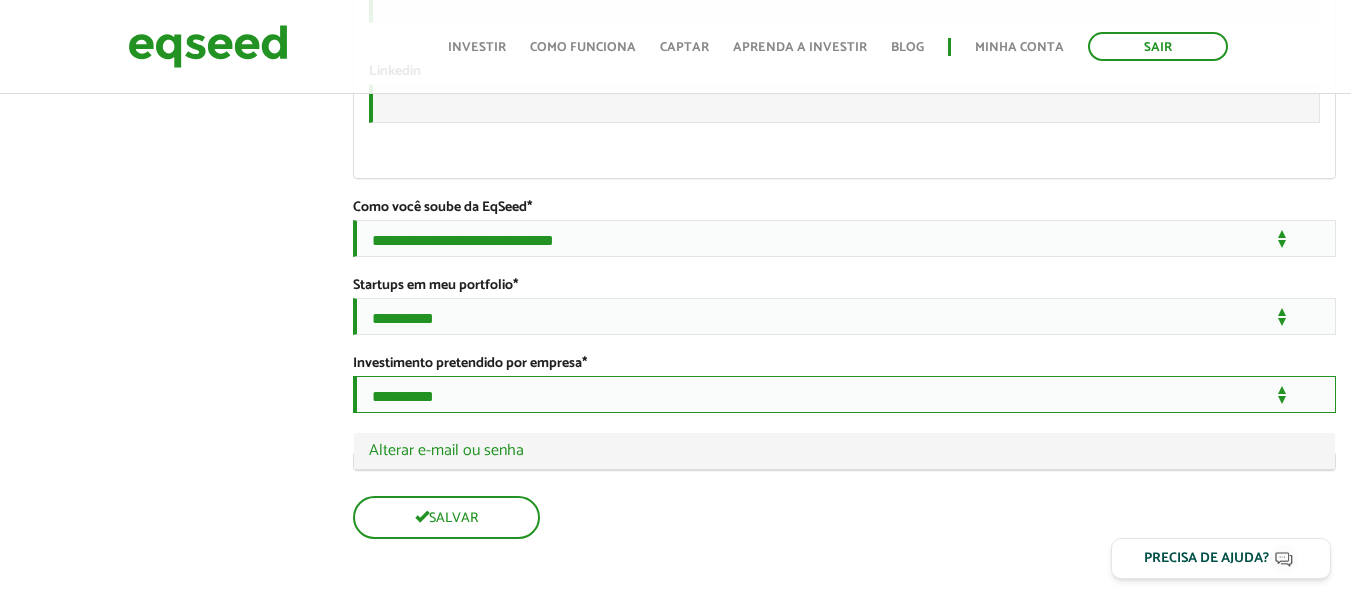 click on "**********" at bounding box center (844, 394) 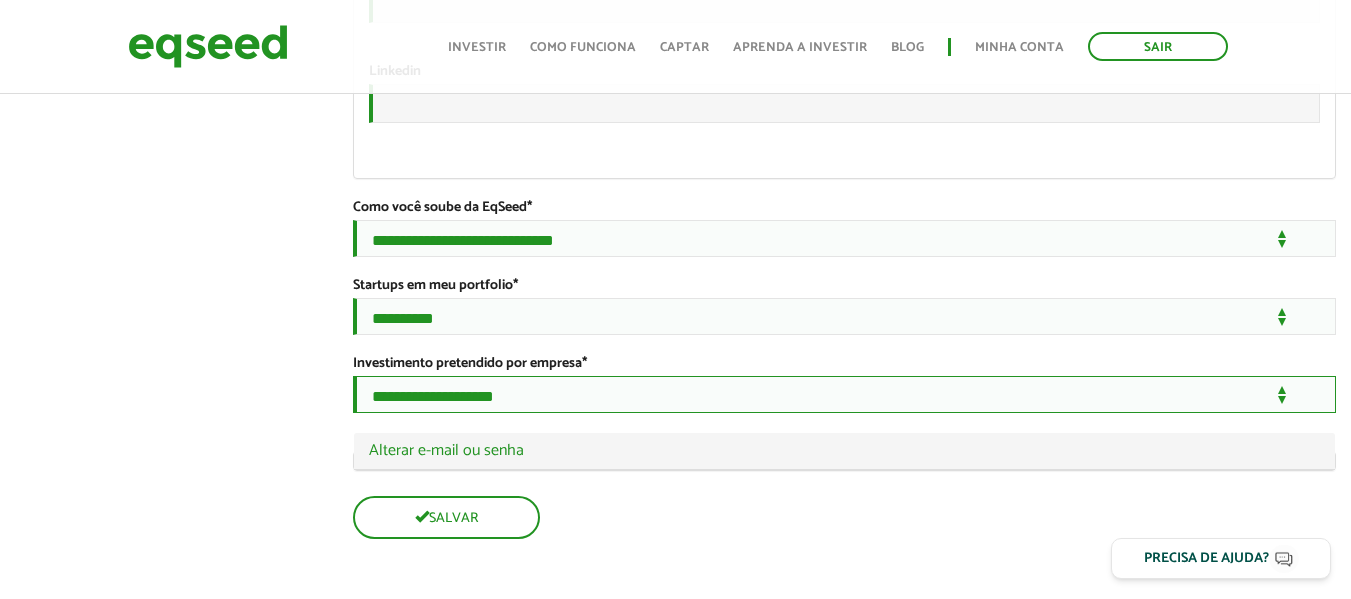 click on "**********" at bounding box center [844, 394] 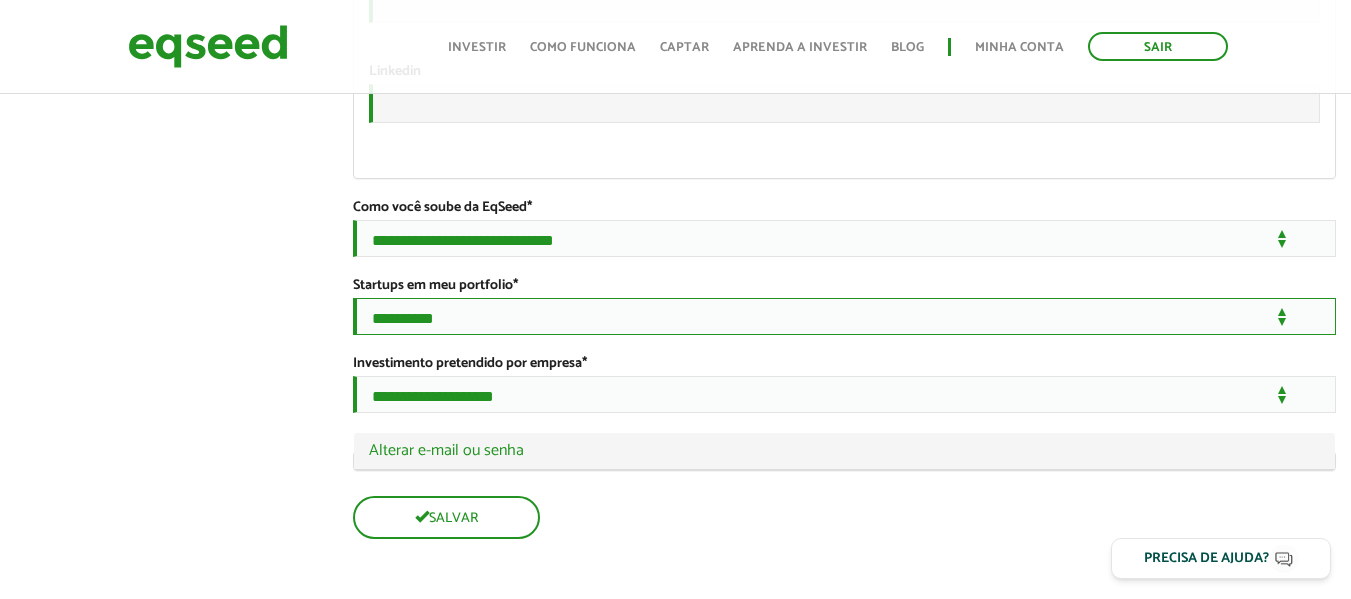 click on "**********" at bounding box center (844, 316) 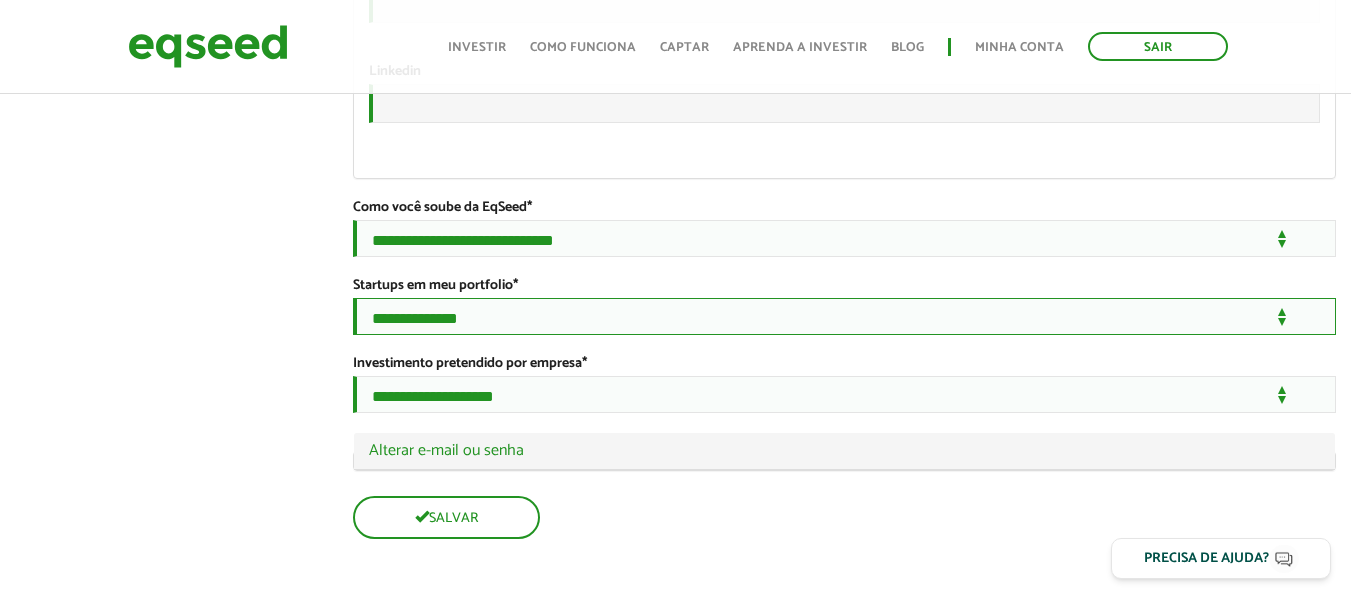 click on "**********" at bounding box center [844, 316] 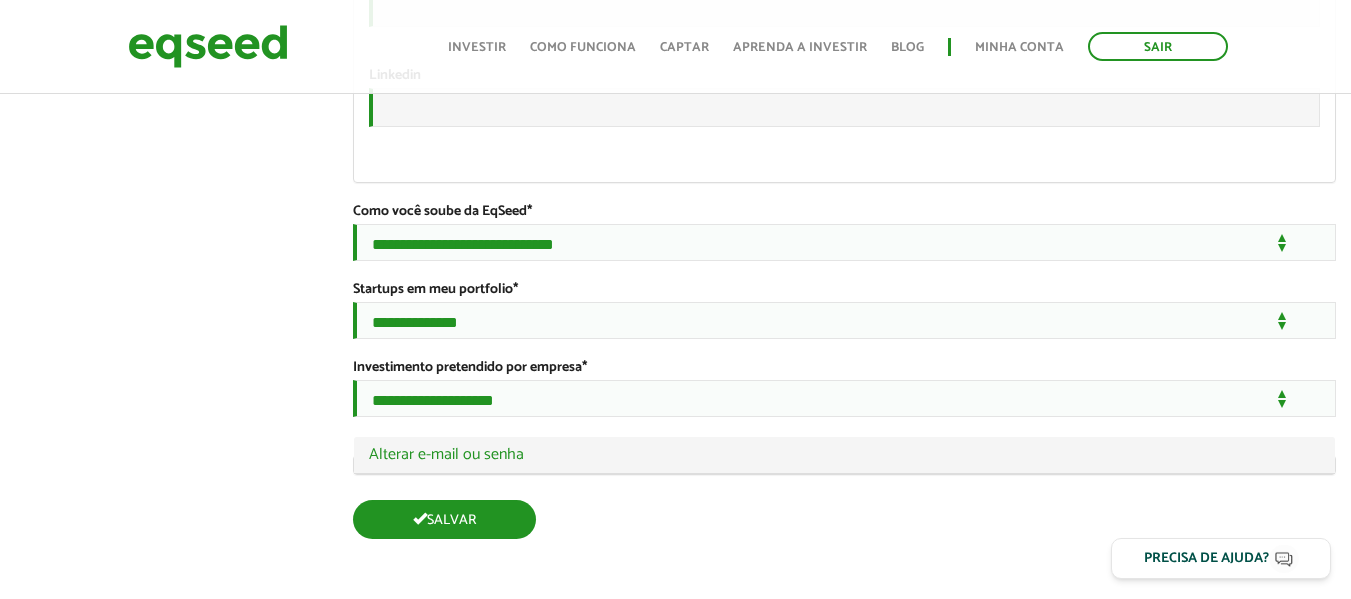 scroll, scrollTop: 3625, scrollLeft: 0, axis: vertical 